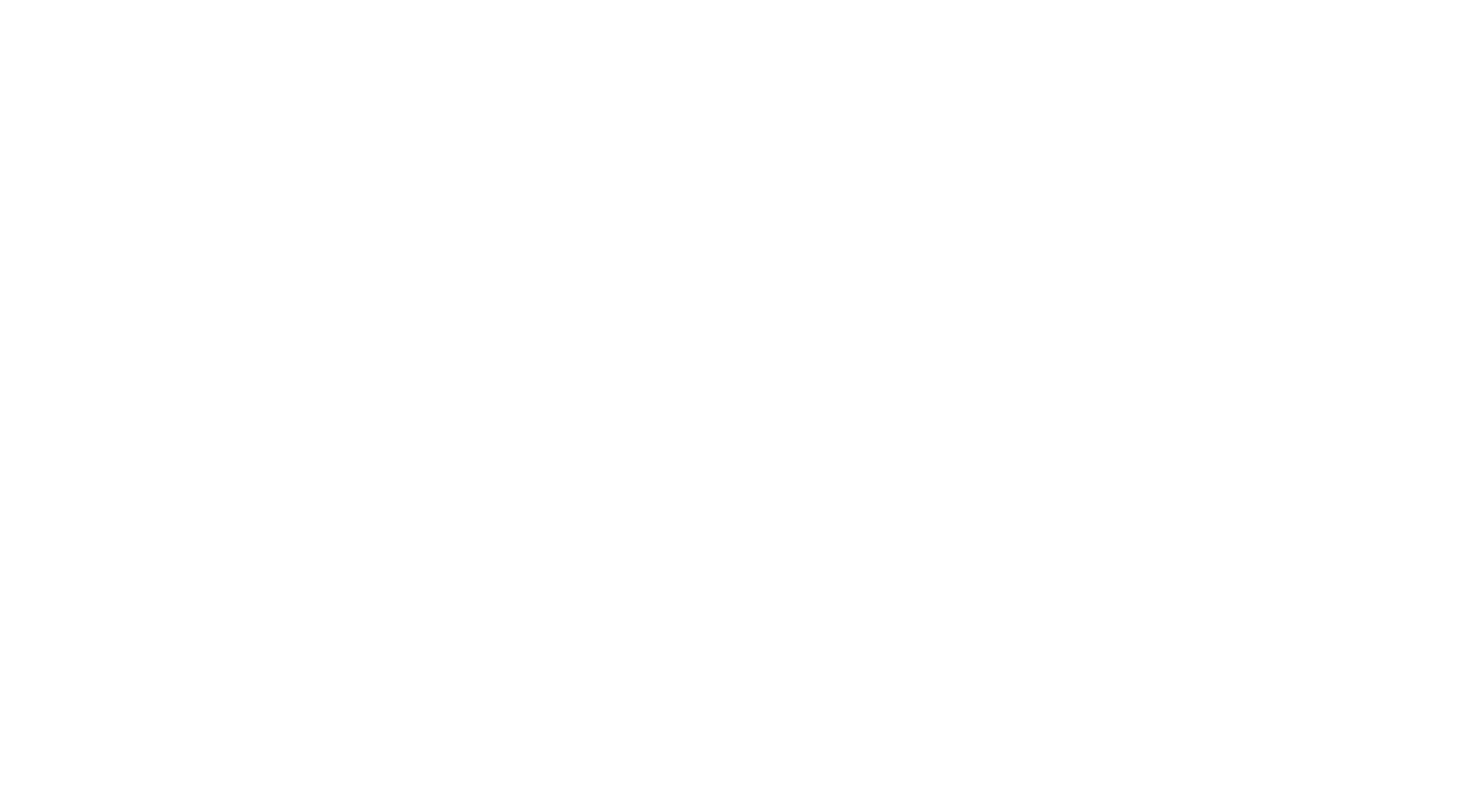 scroll, scrollTop: 0, scrollLeft: 0, axis: both 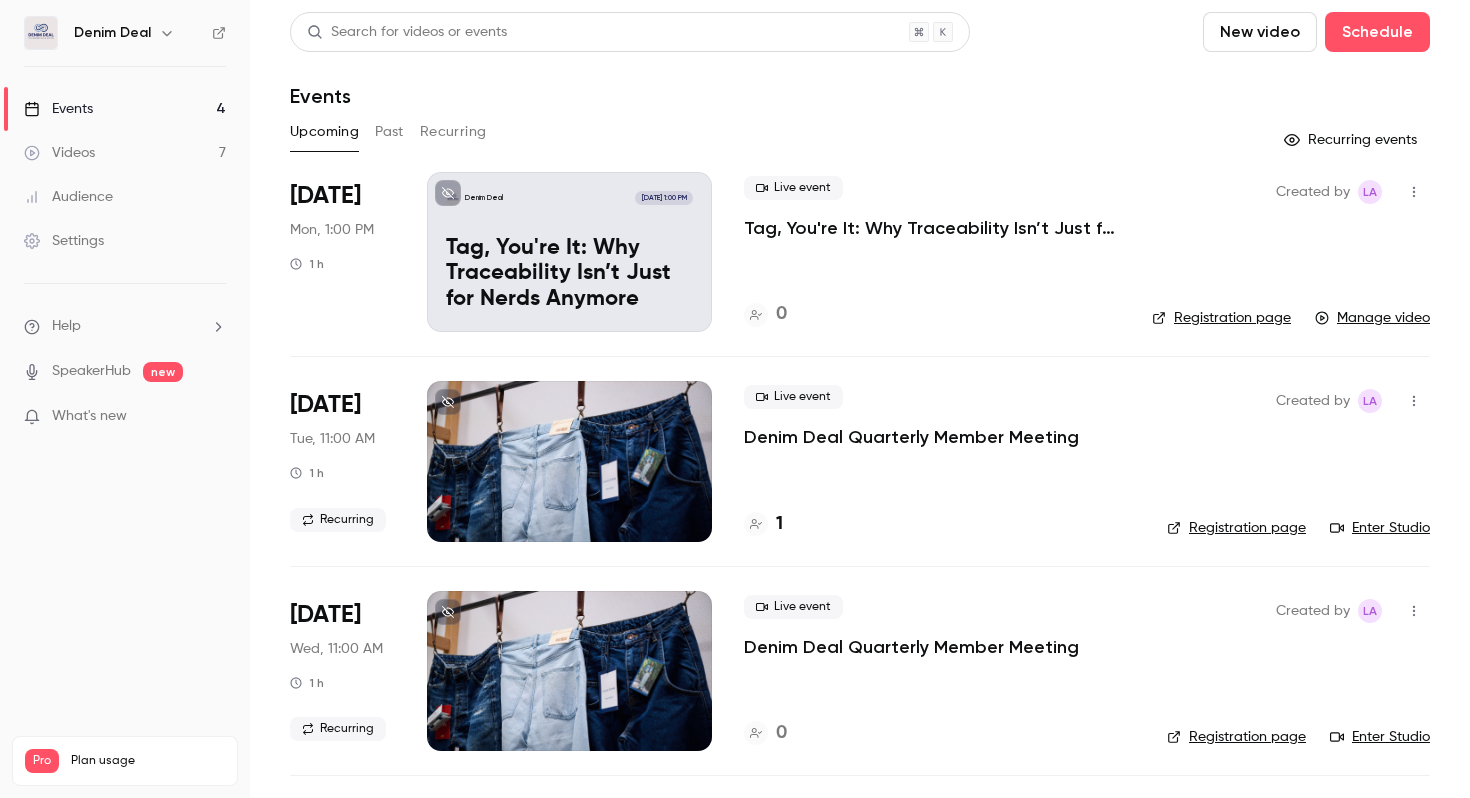 click on "New video" at bounding box center [1260, 32] 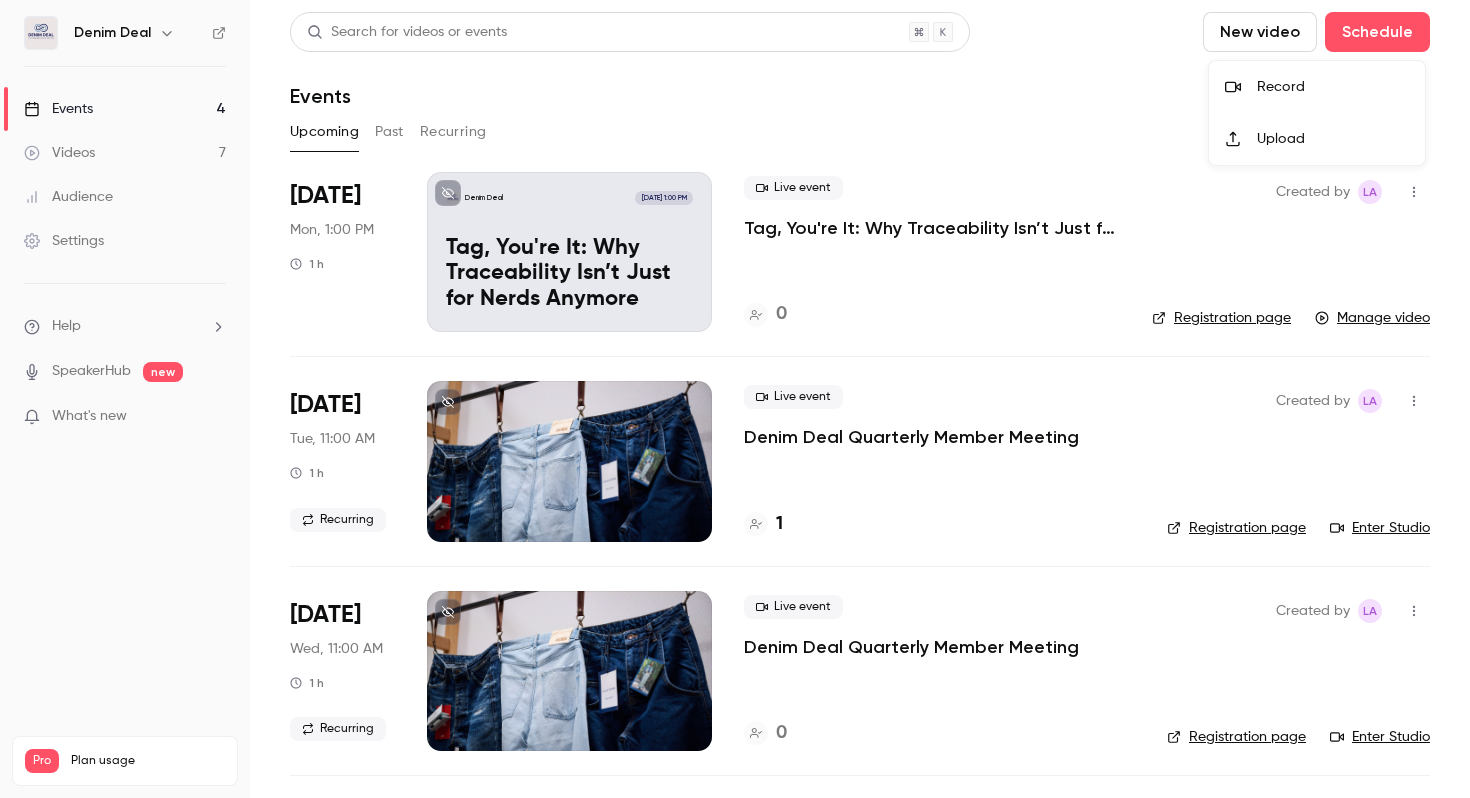 click at bounding box center (735, 399) 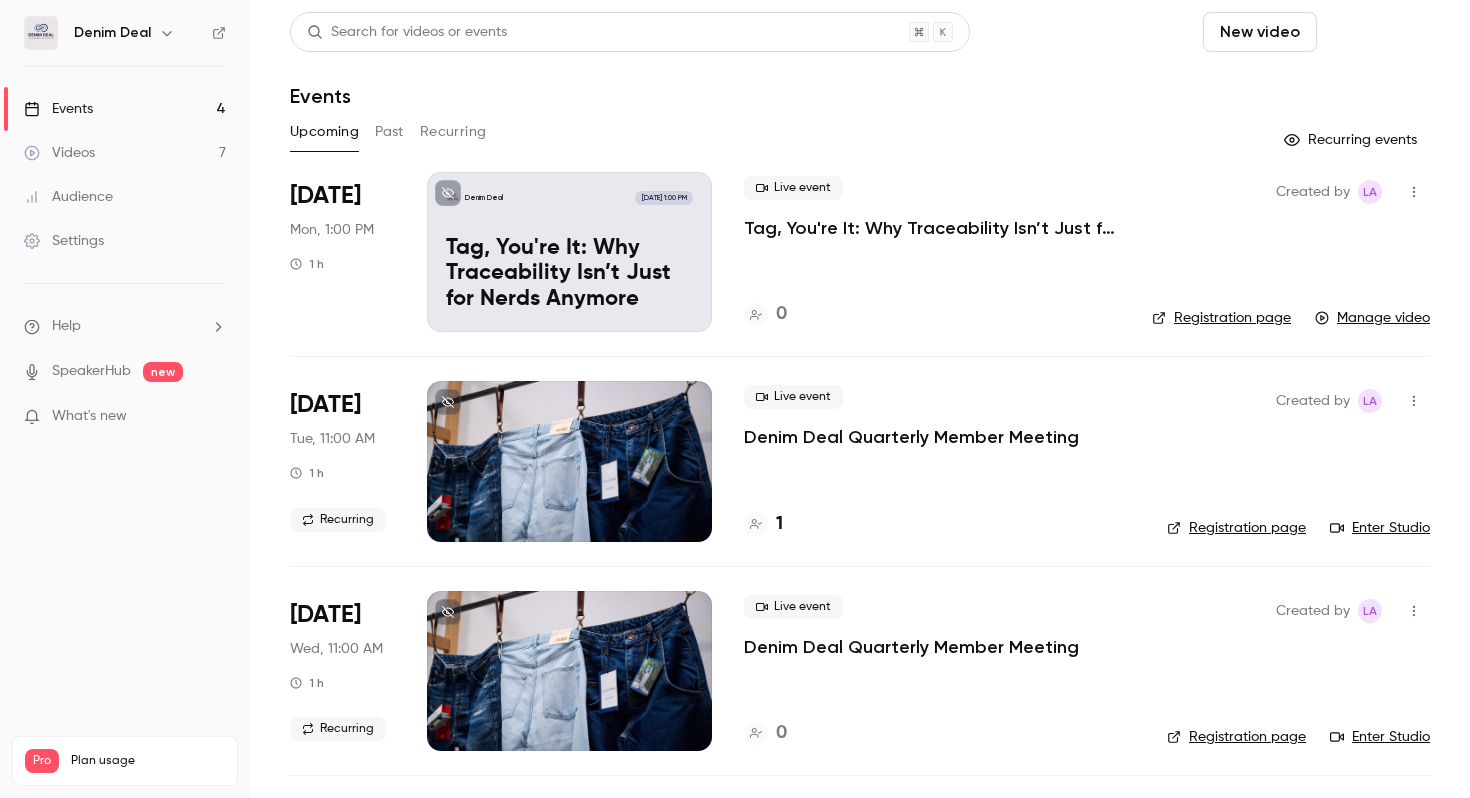 click on "Schedule" at bounding box center [1377, 32] 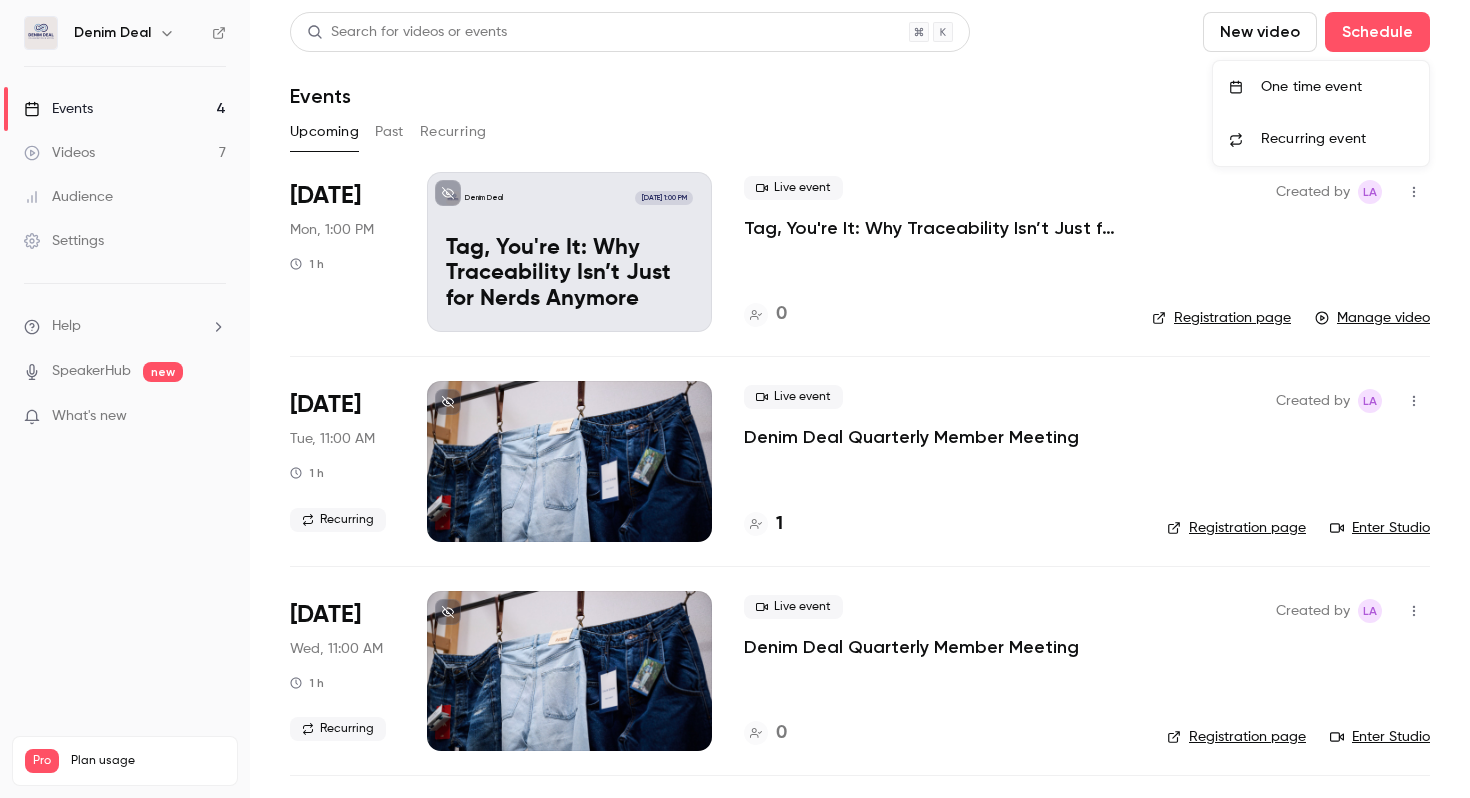 click on "One time event" at bounding box center (1337, 87) 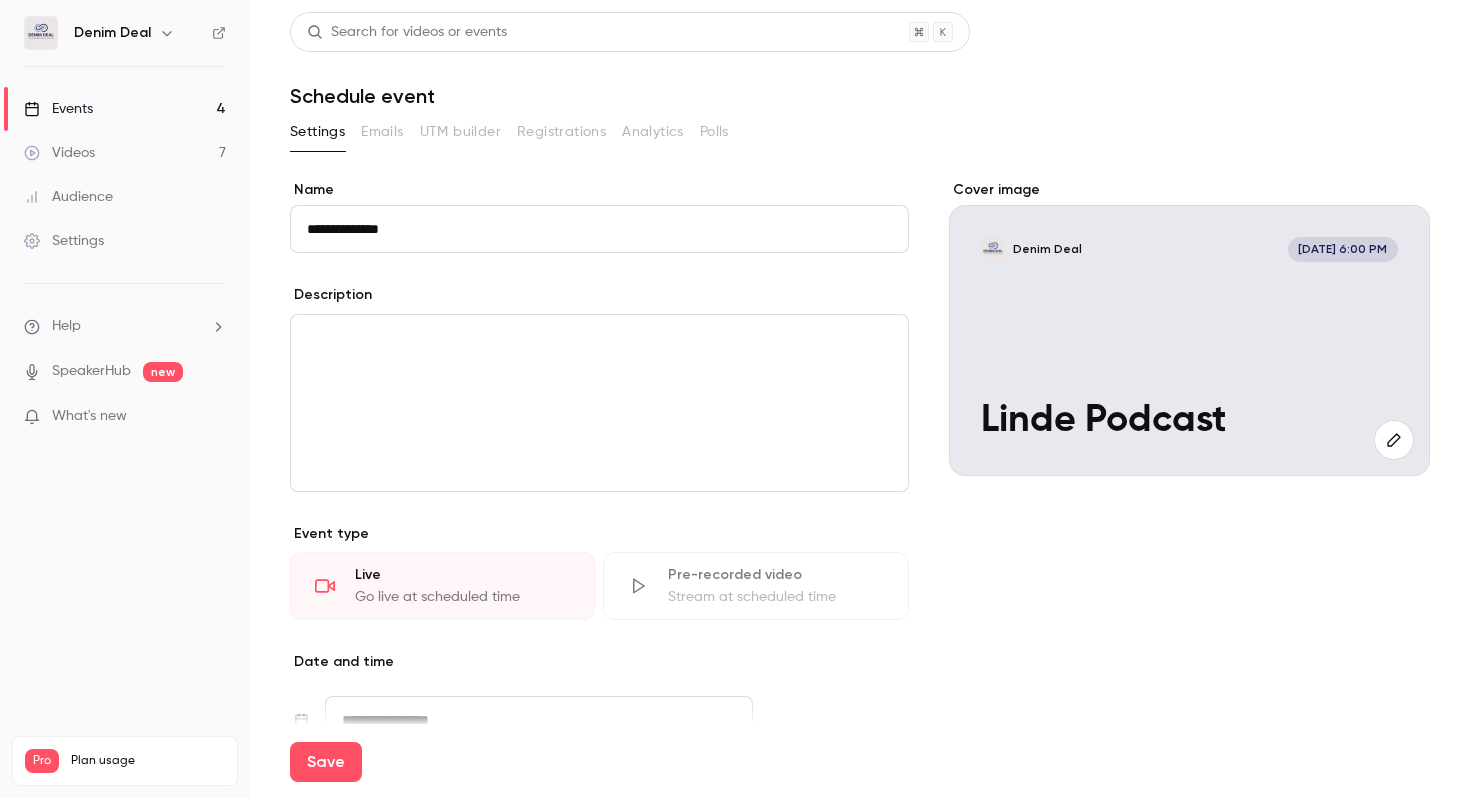 type on "**********" 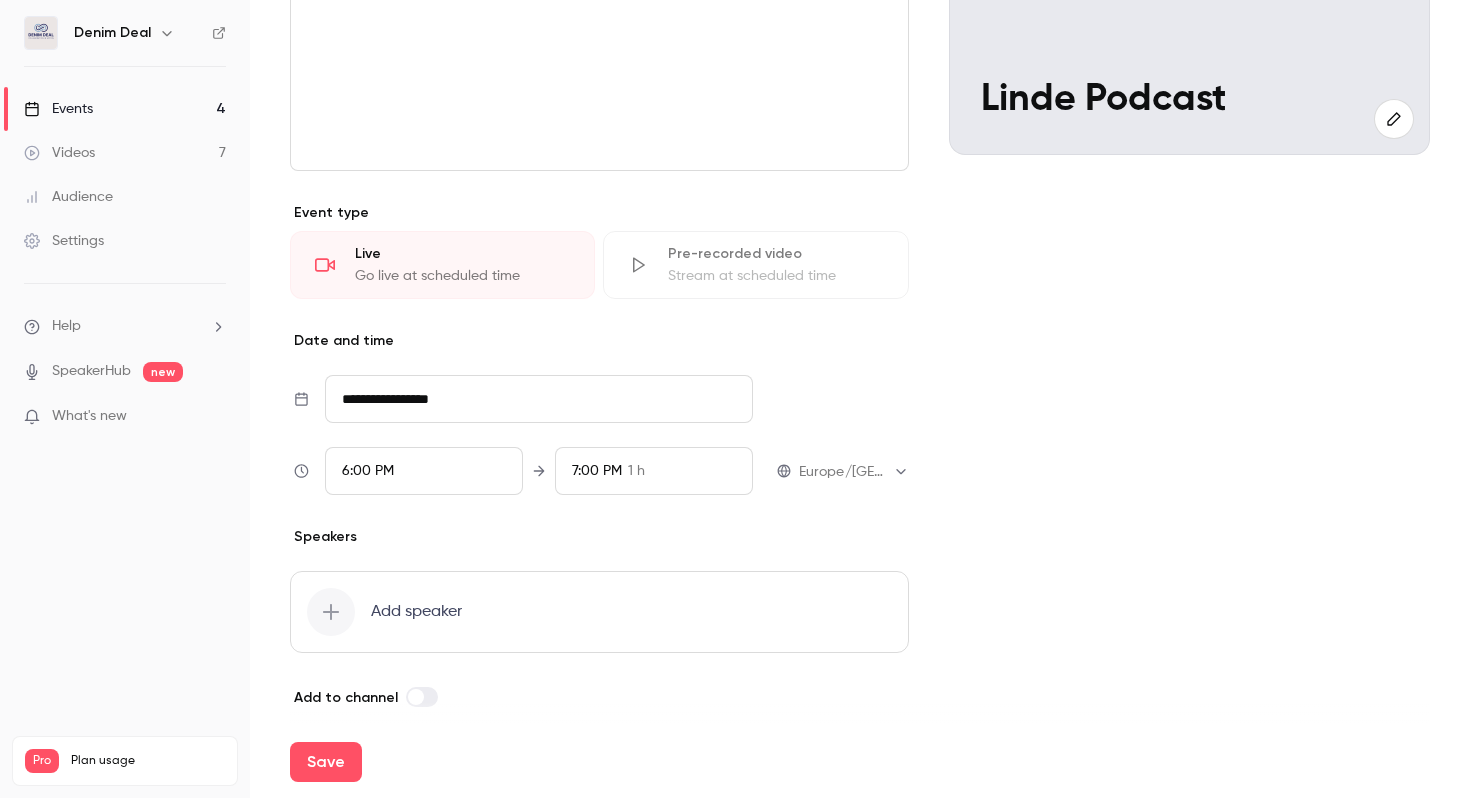 scroll, scrollTop: 336, scrollLeft: 0, axis: vertical 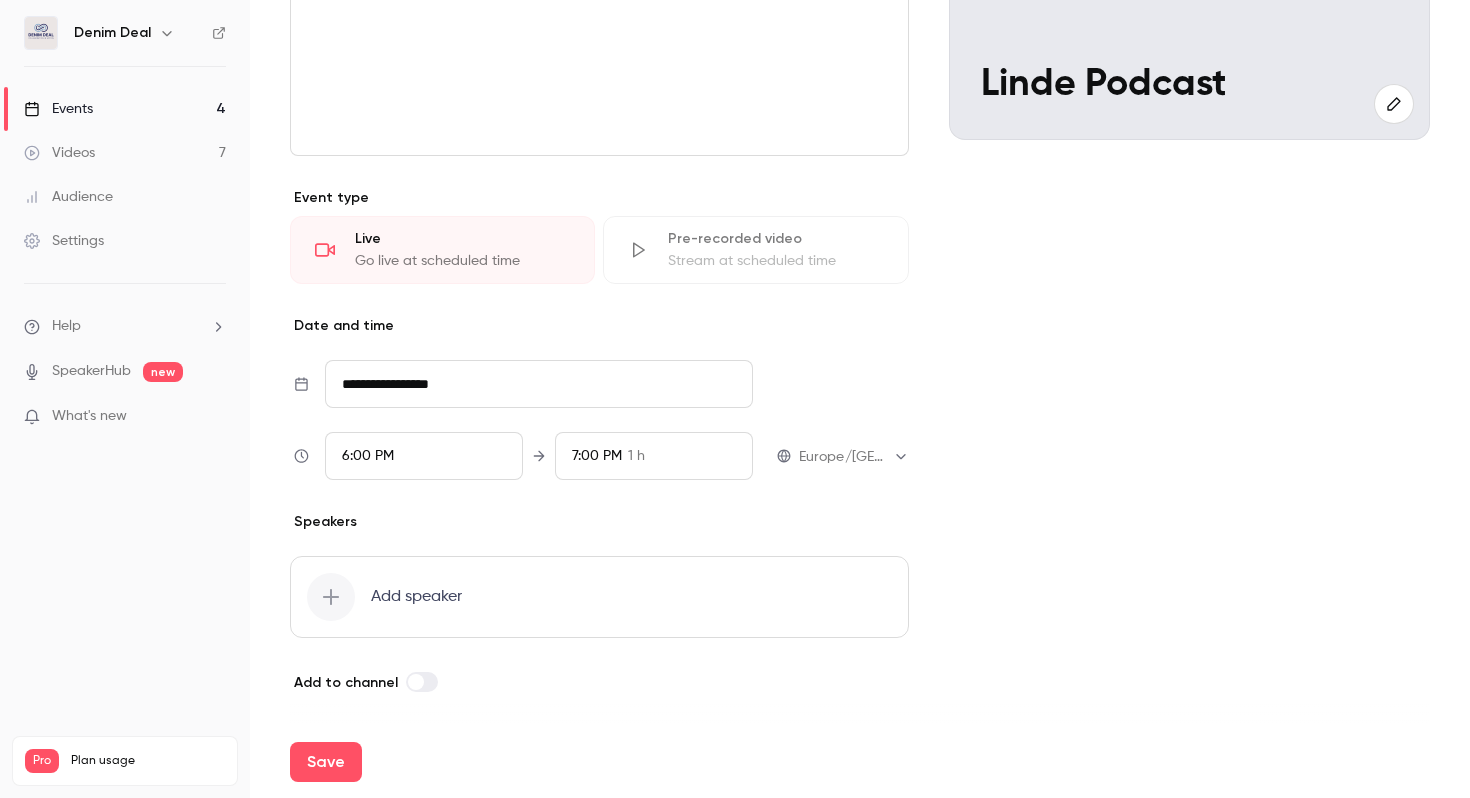 click on "**********" at bounding box center (539, 384) 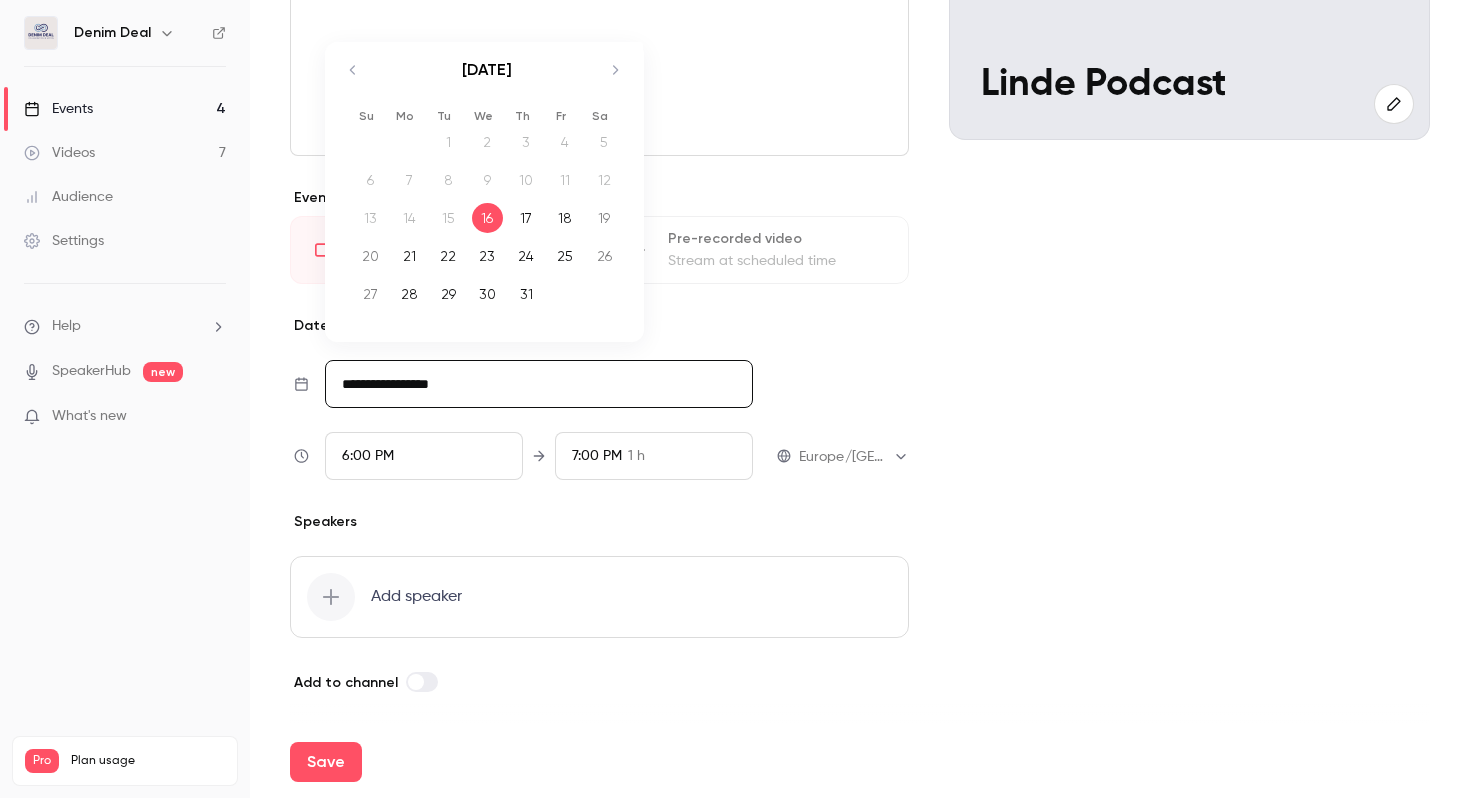 click 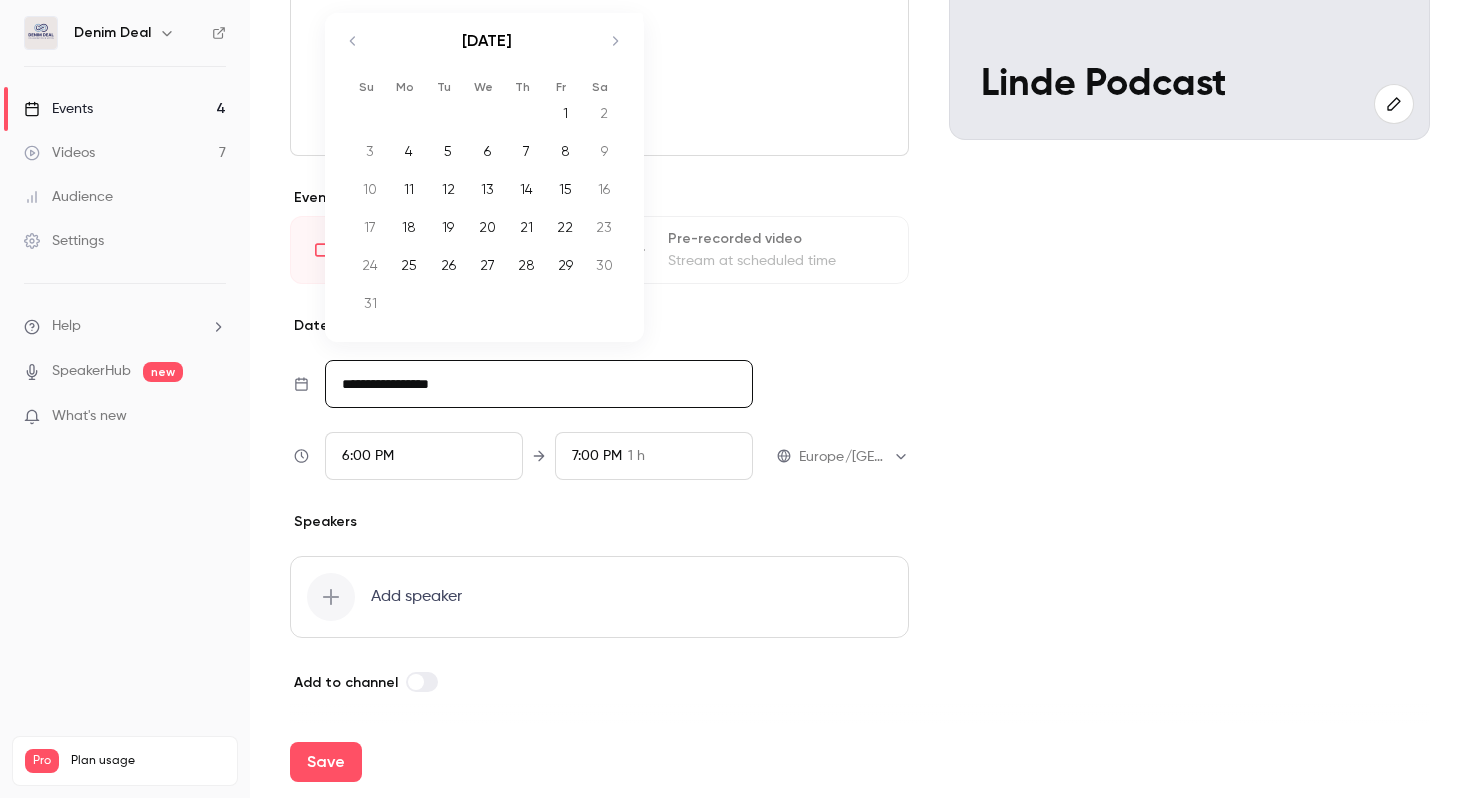 click on "6" at bounding box center (487, 151) 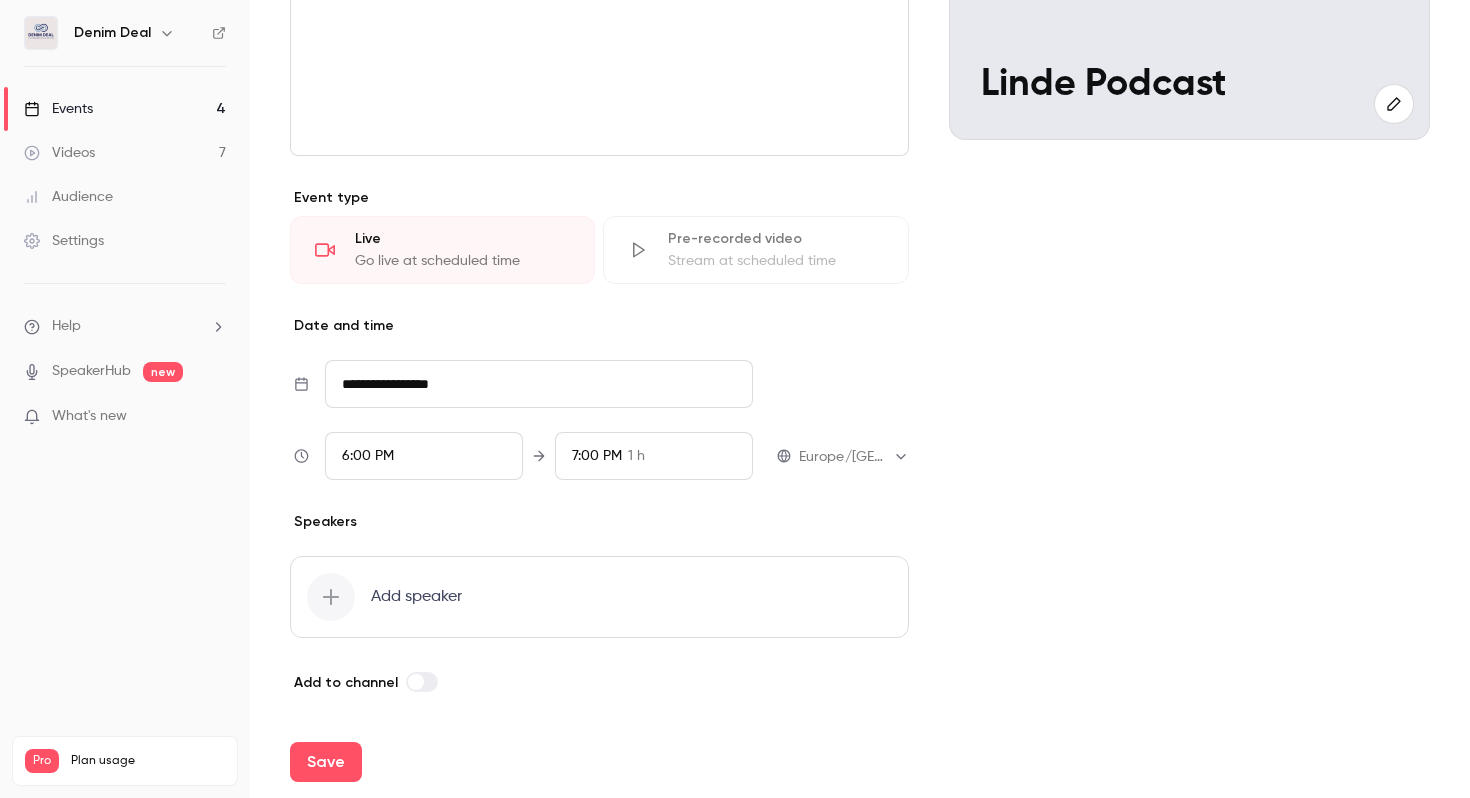 click on "6:00 PM" at bounding box center [424, 456] 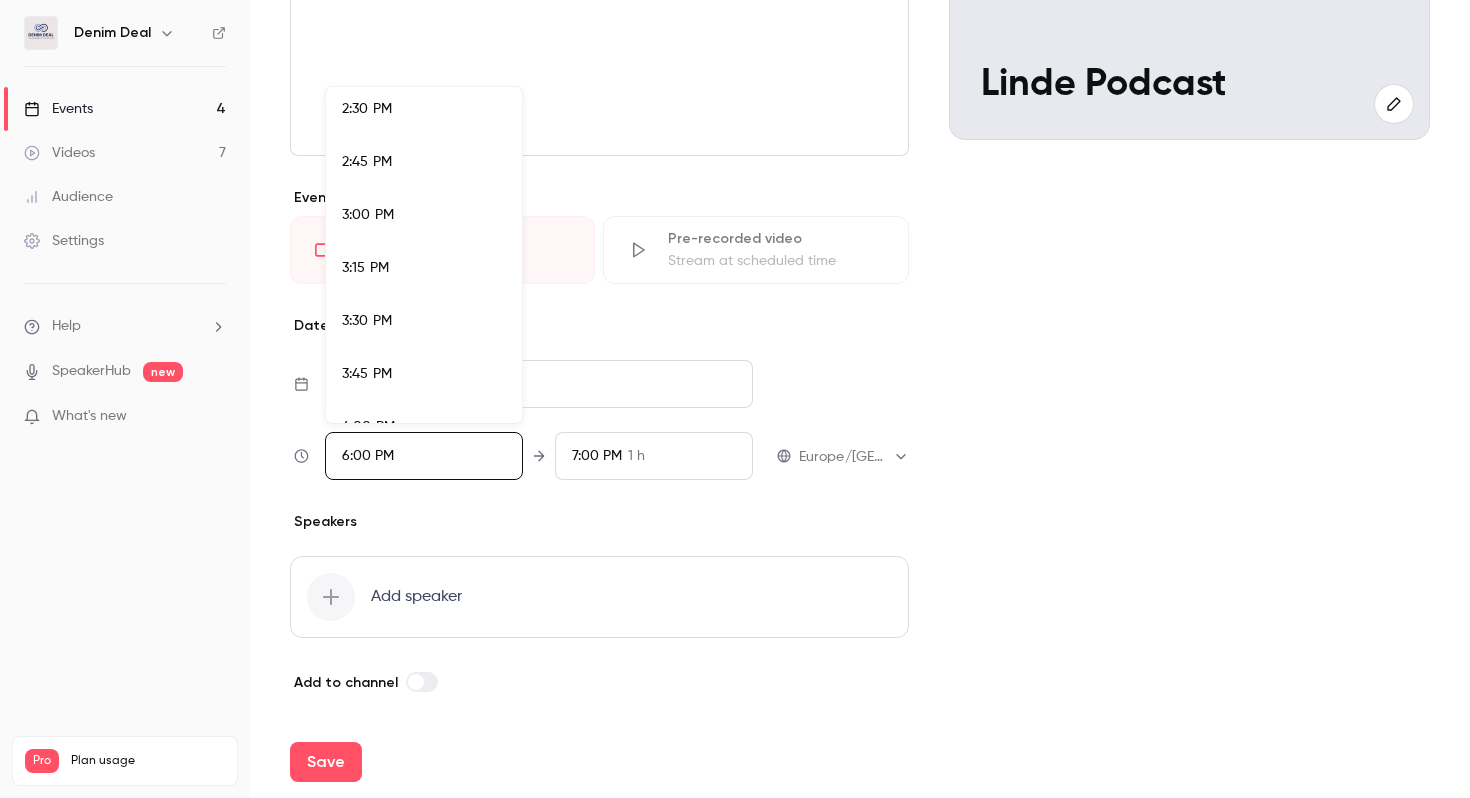 scroll, scrollTop: 3076, scrollLeft: 0, axis: vertical 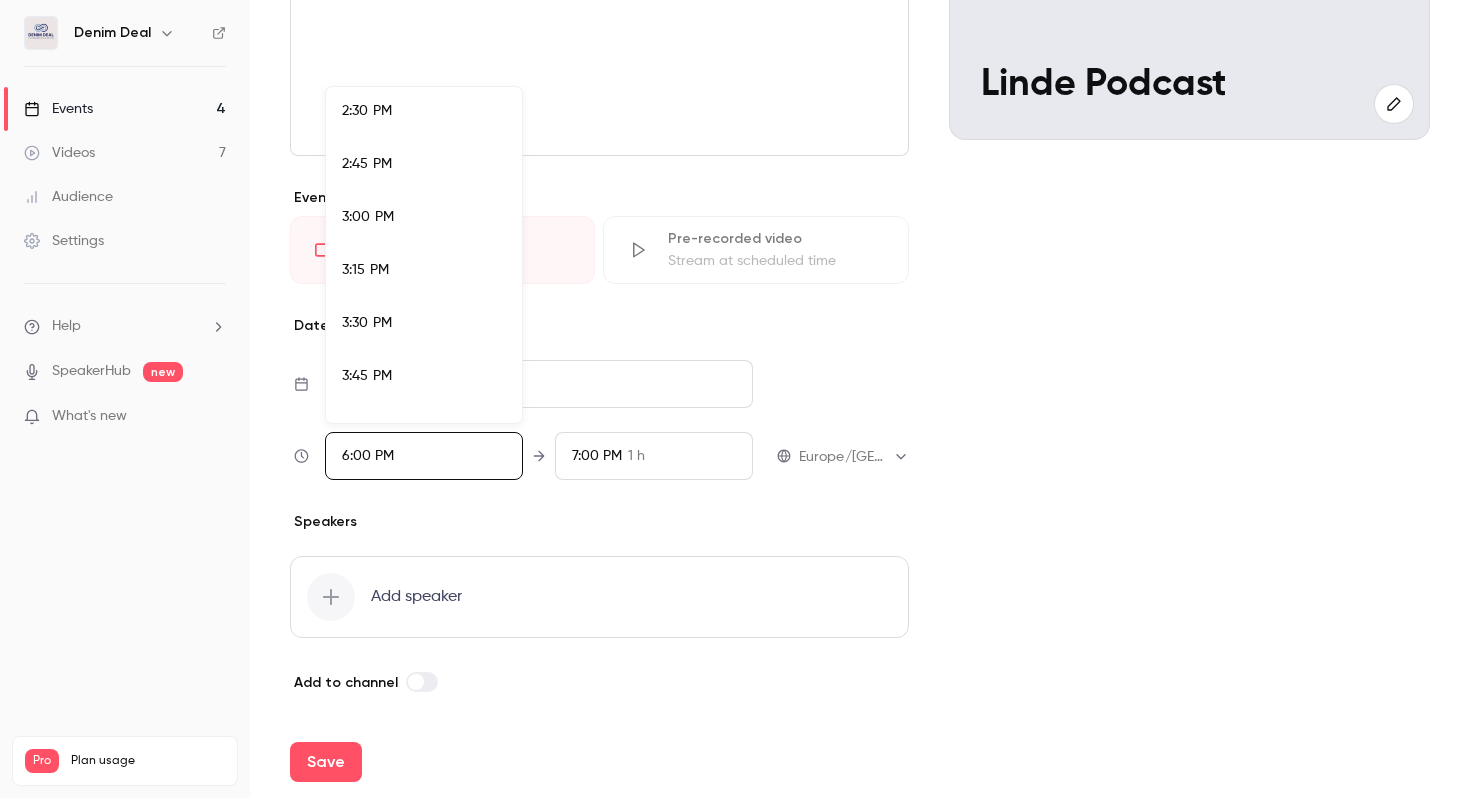 click on "2:30 PM" at bounding box center (424, 111) 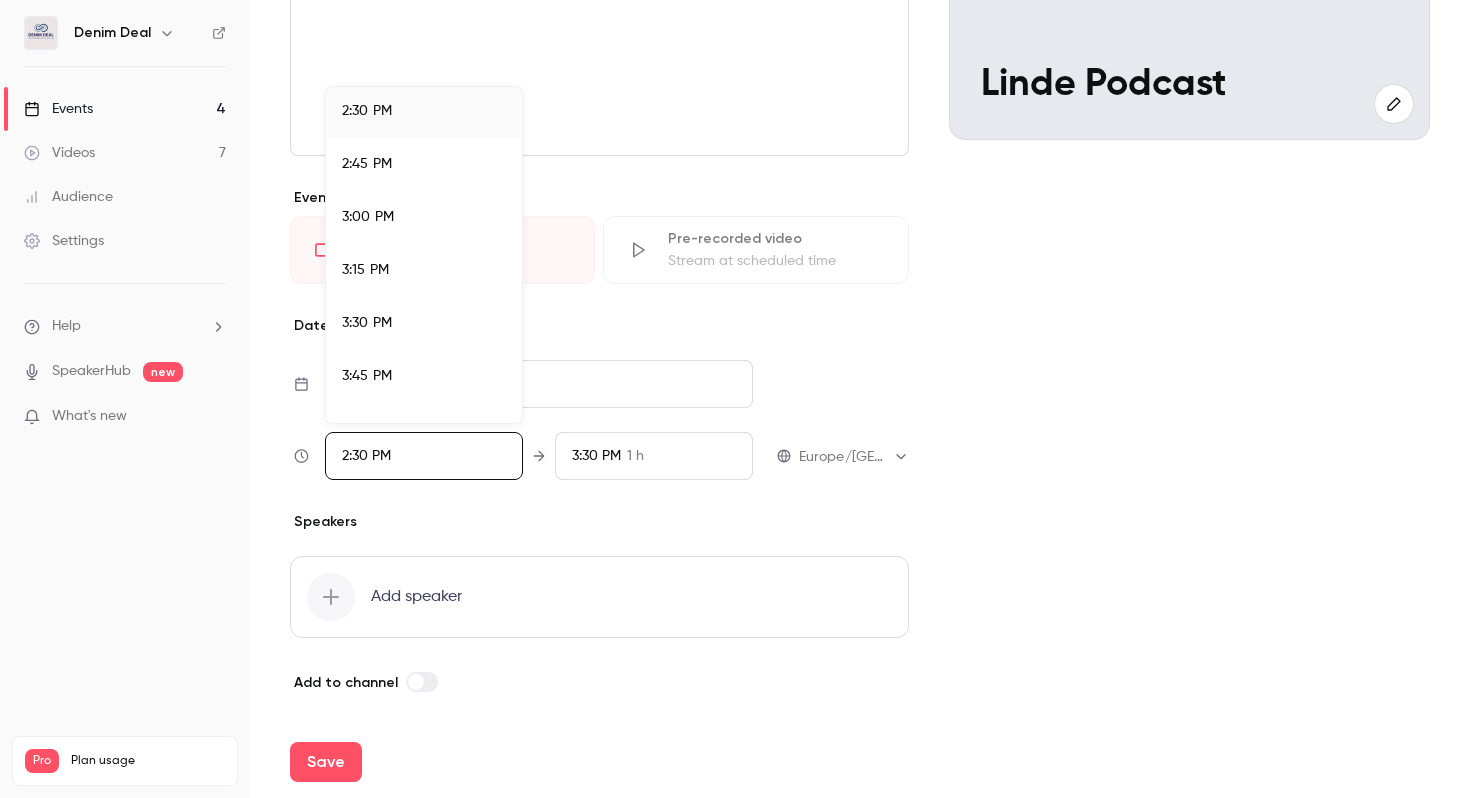 click at bounding box center (735, 399) 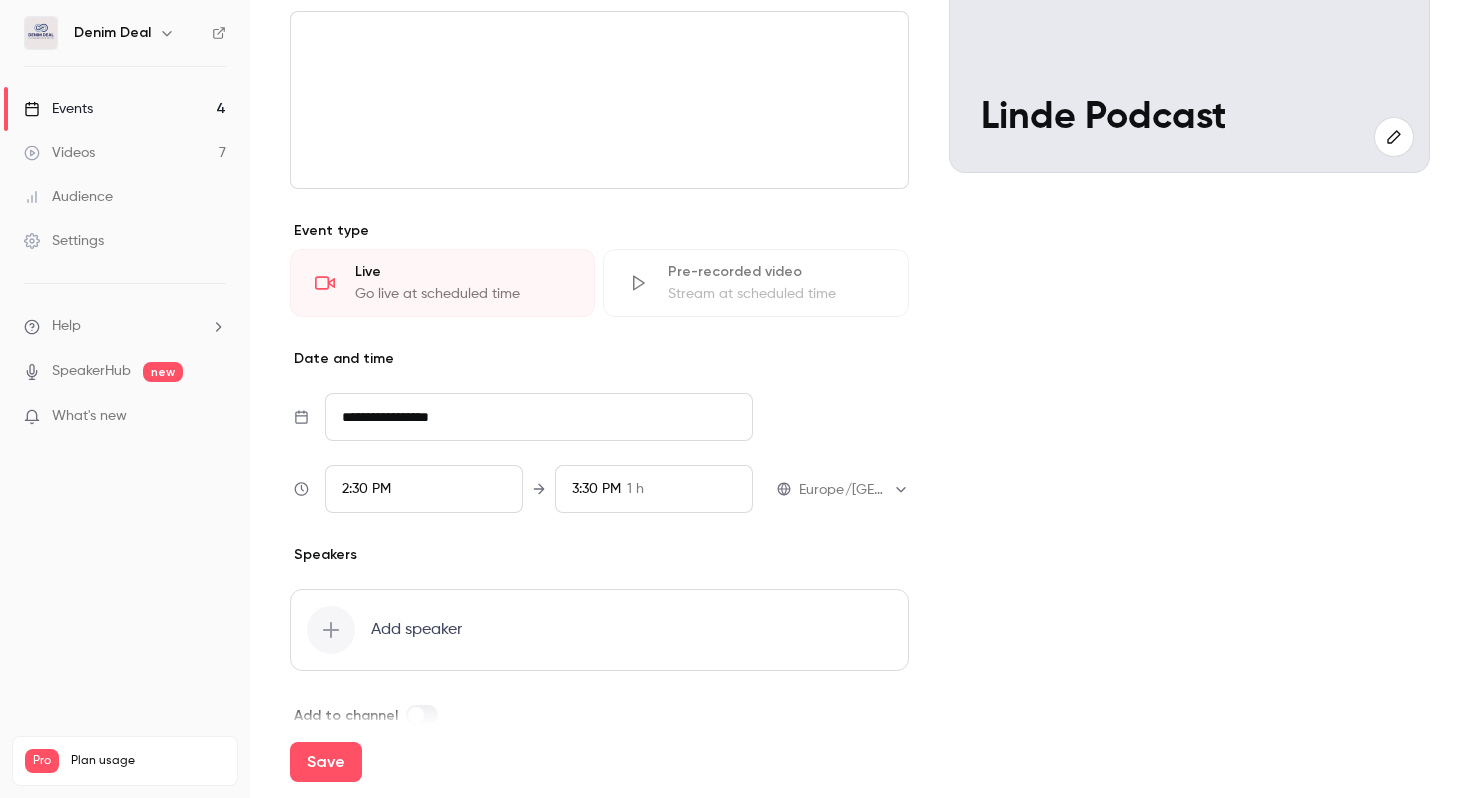 scroll, scrollTop: 336, scrollLeft: 0, axis: vertical 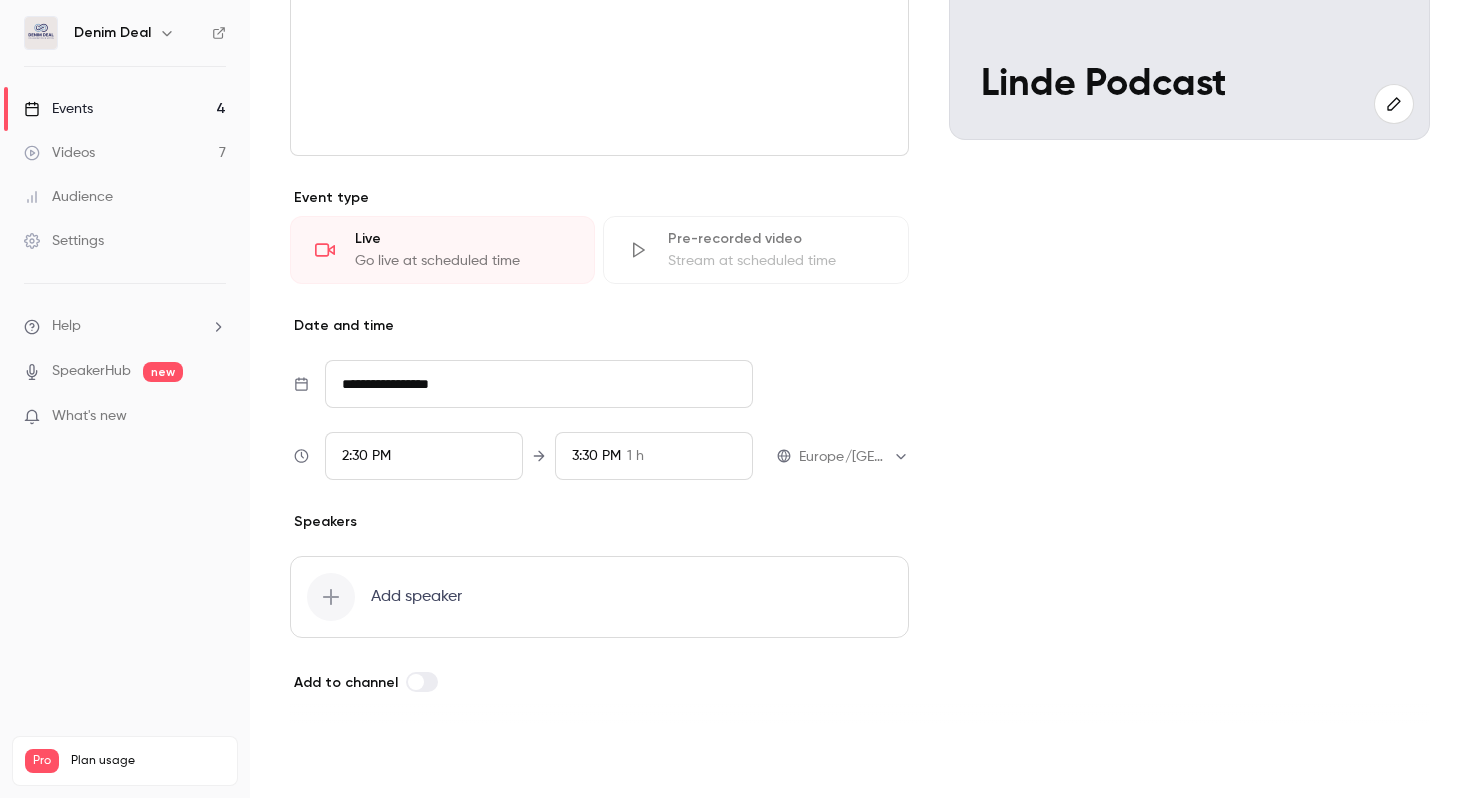 click on "Save" at bounding box center [326, 762] 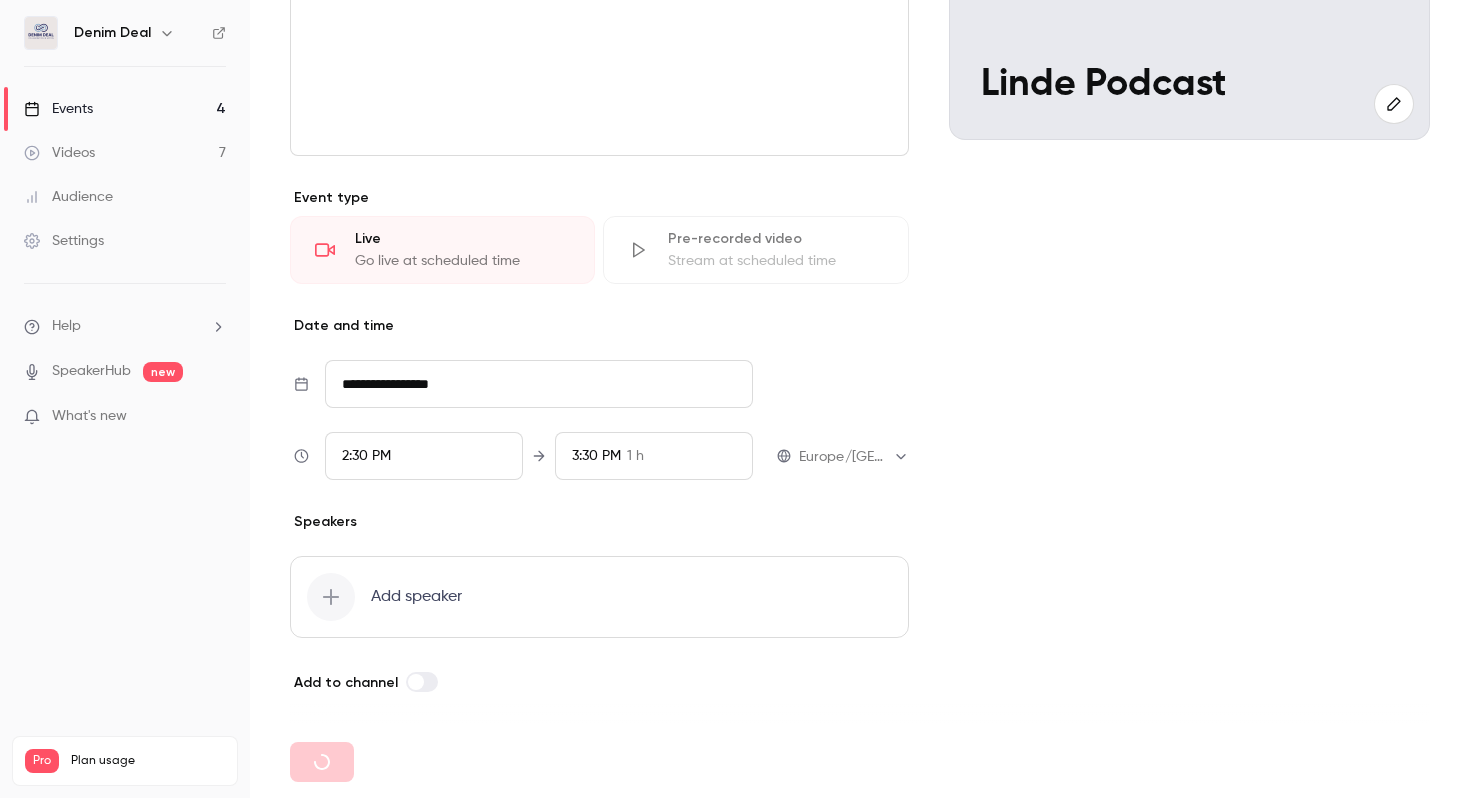 type 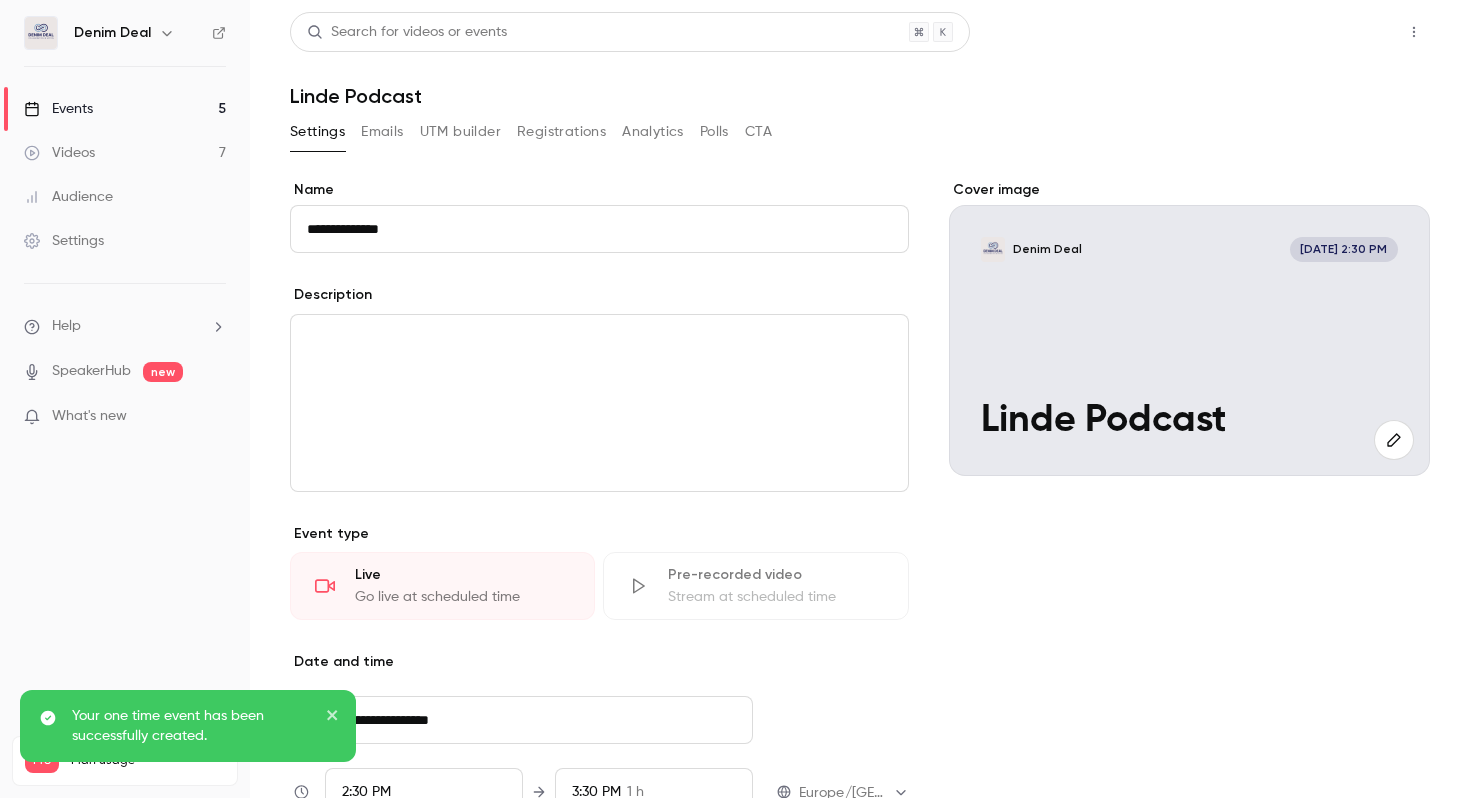 click on "Share" at bounding box center [1342, 32] 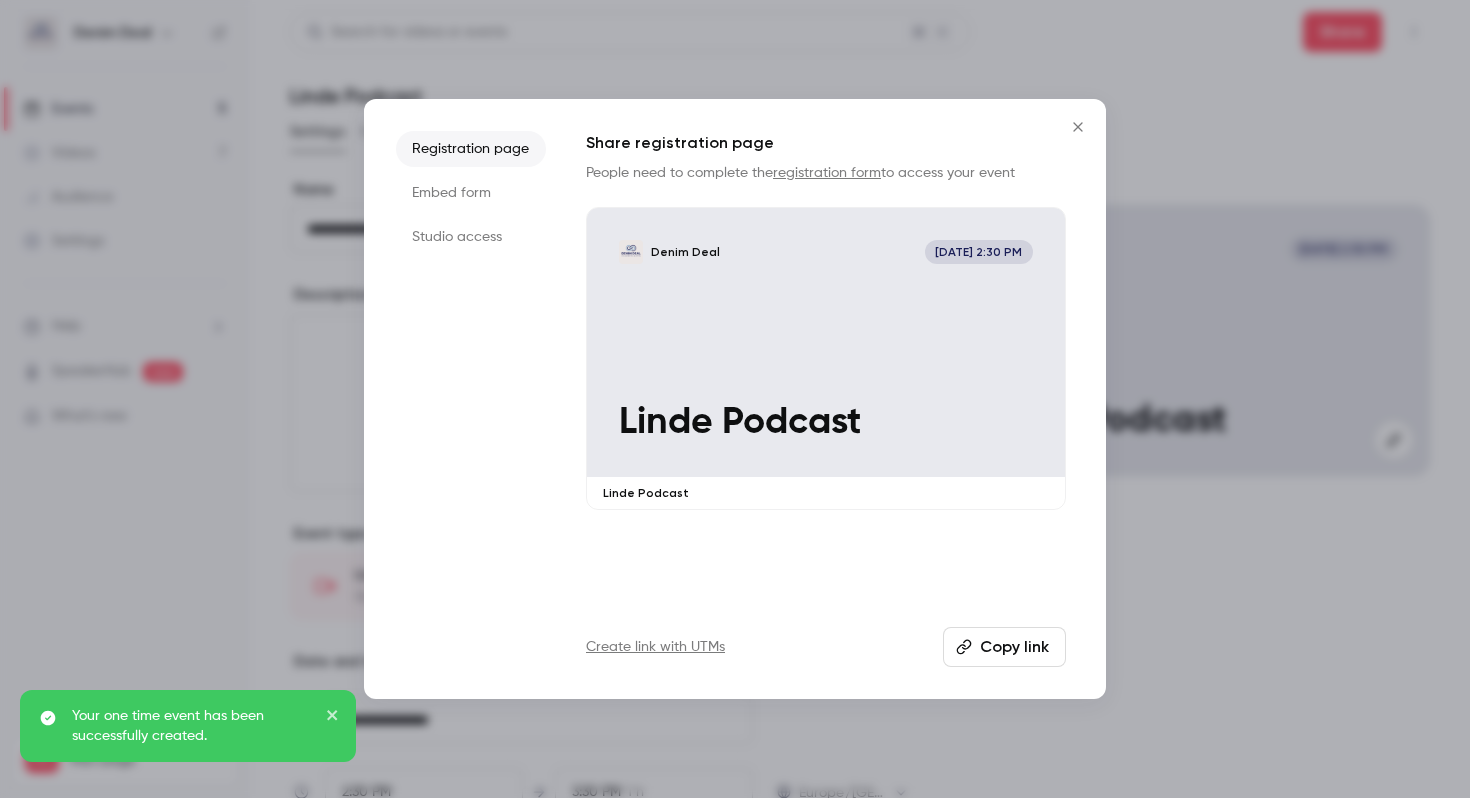 click on "Embed form" at bounding box center [471, 193] 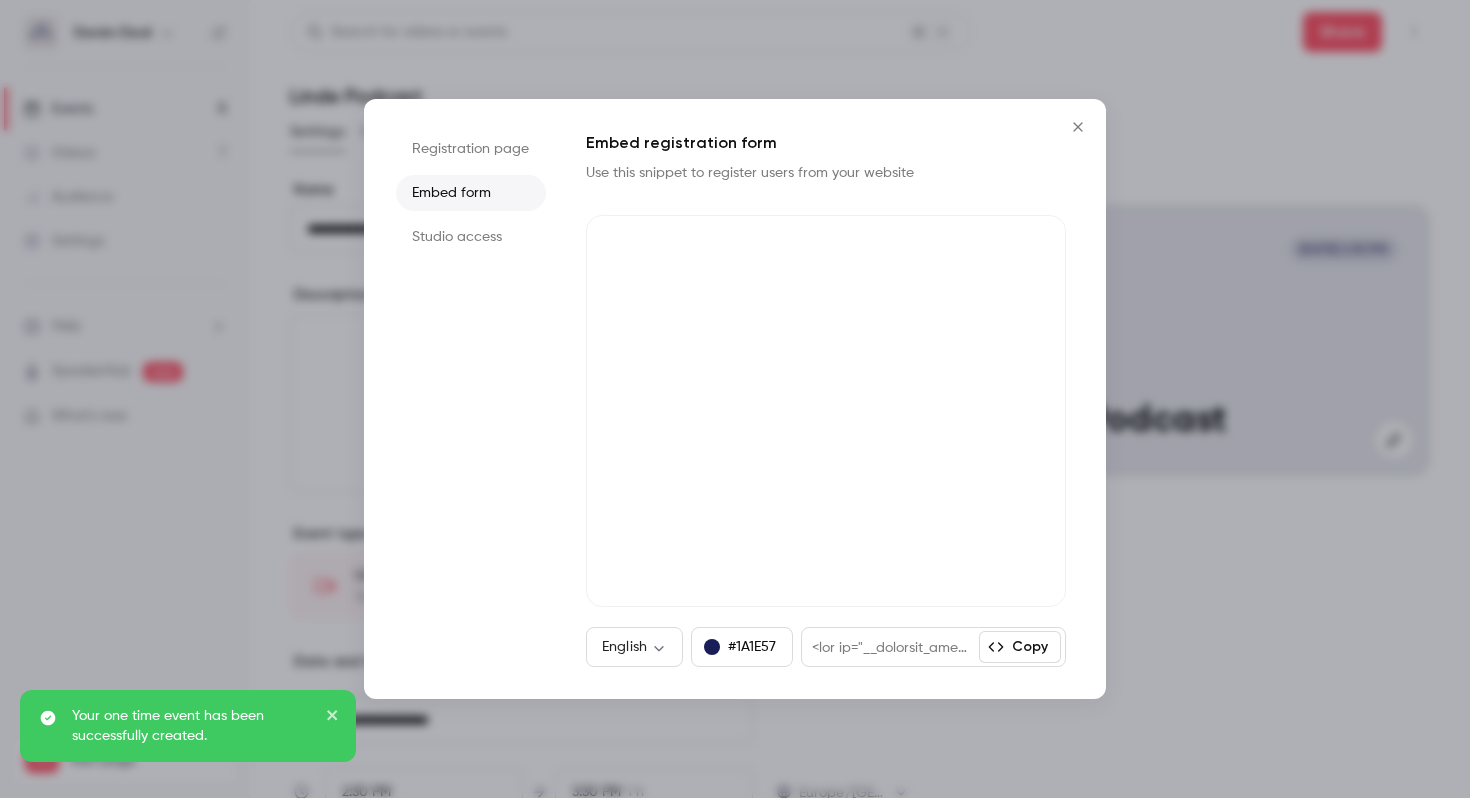 click on "Studio access" at bounding box center [471, 237] 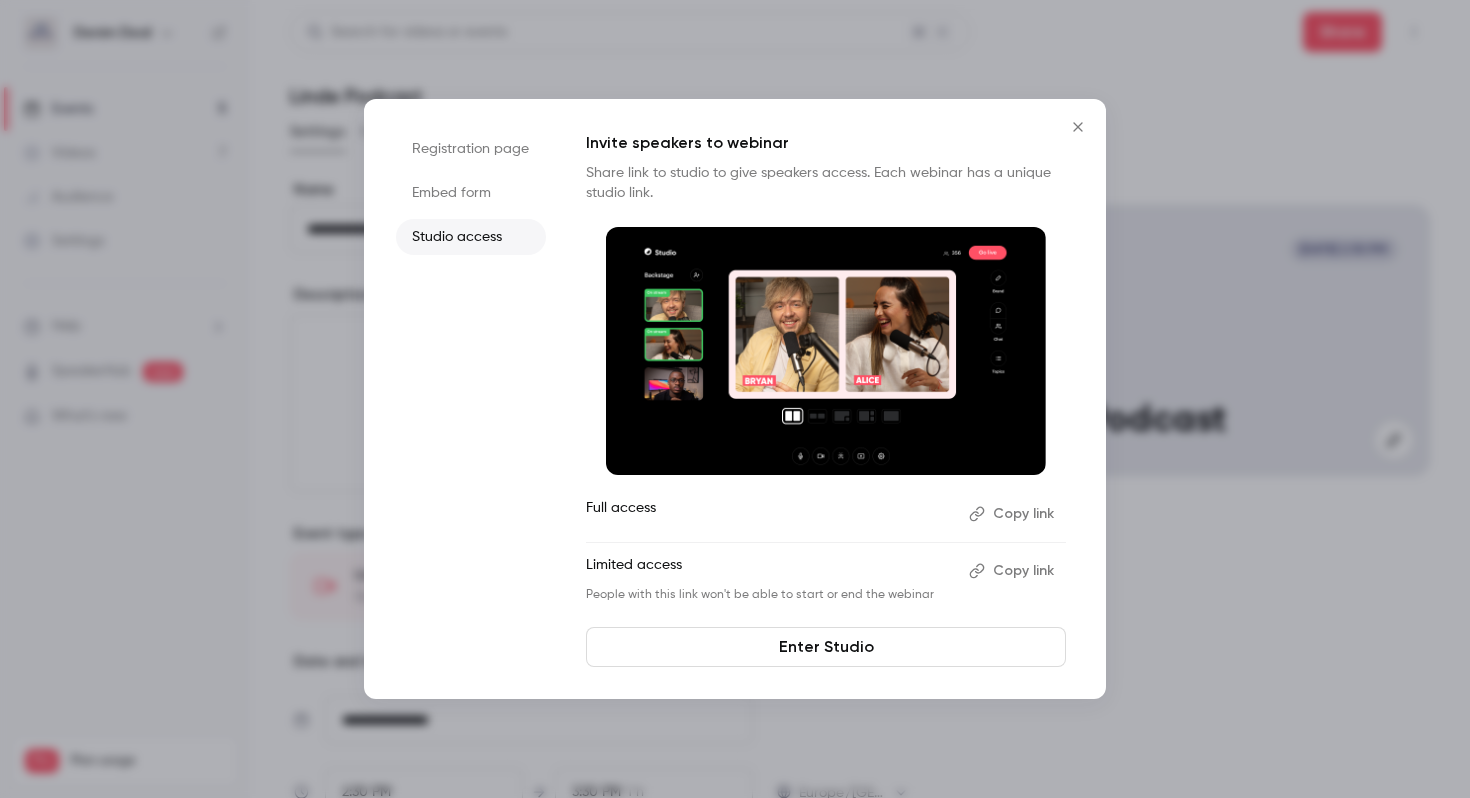 click on "Copy link" at bounding box center (1013, 571) 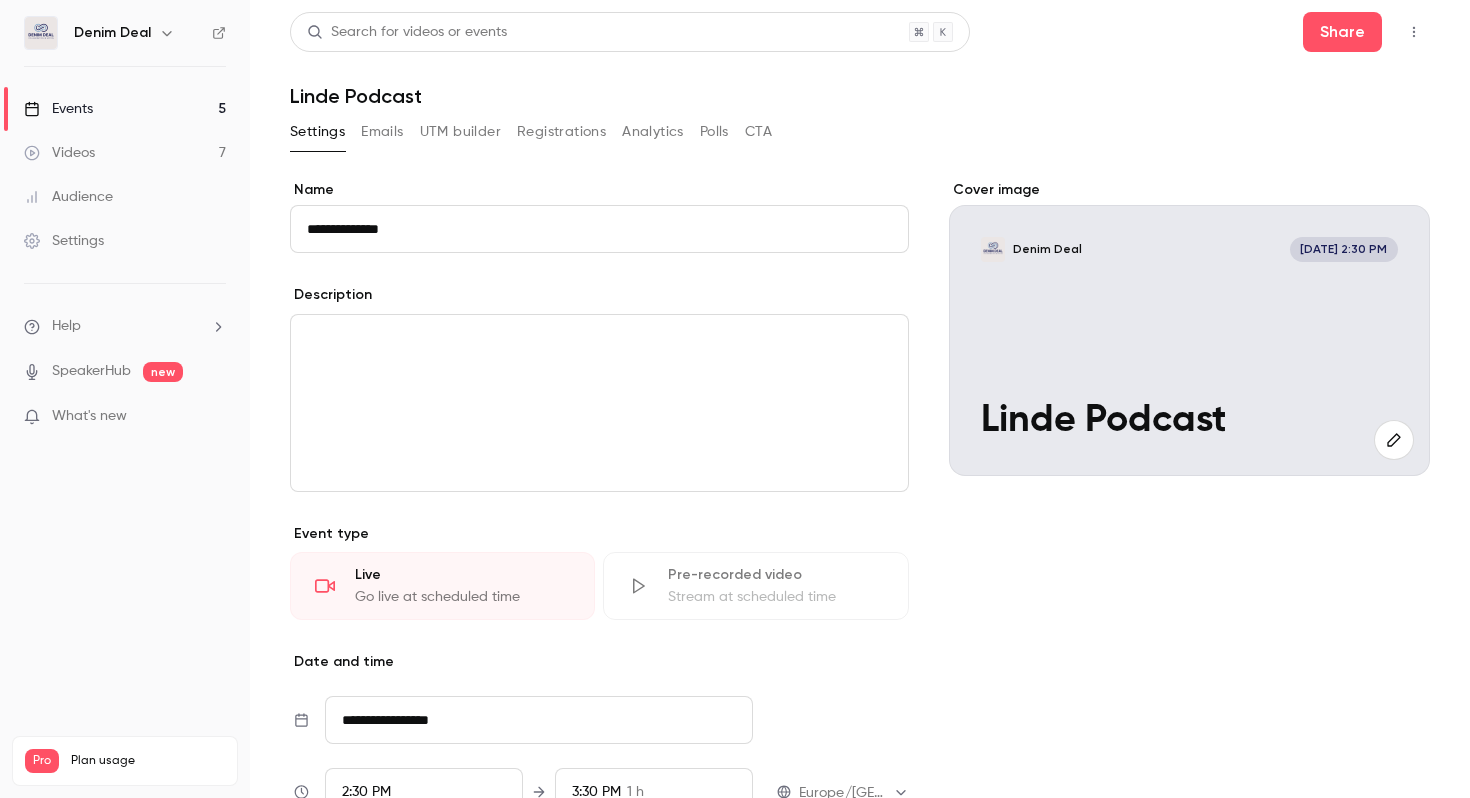 click on "Events 5" at bounding box center (125, 109) 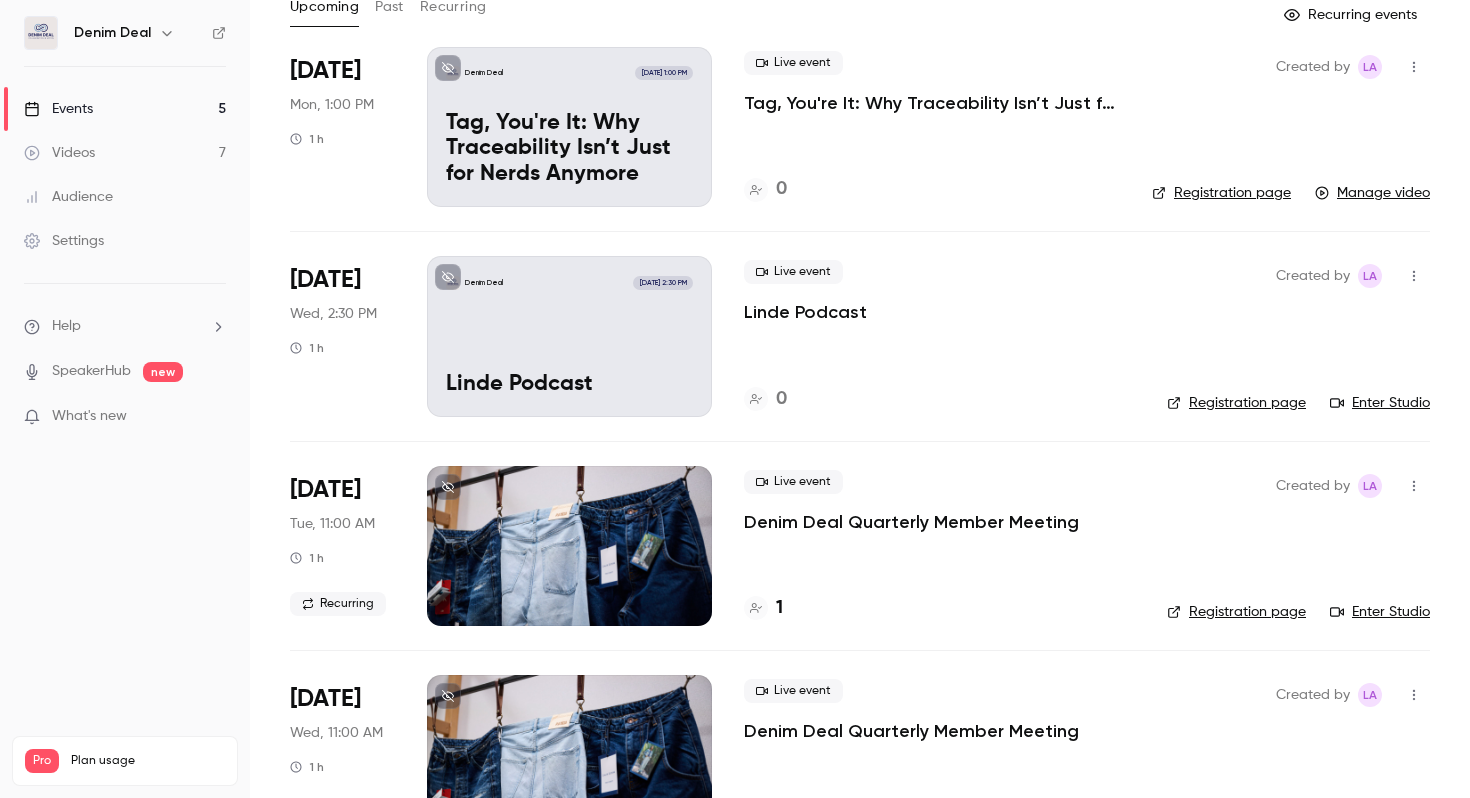 scroll, scrollTop: 0, scrollLeft: 0, axis: both 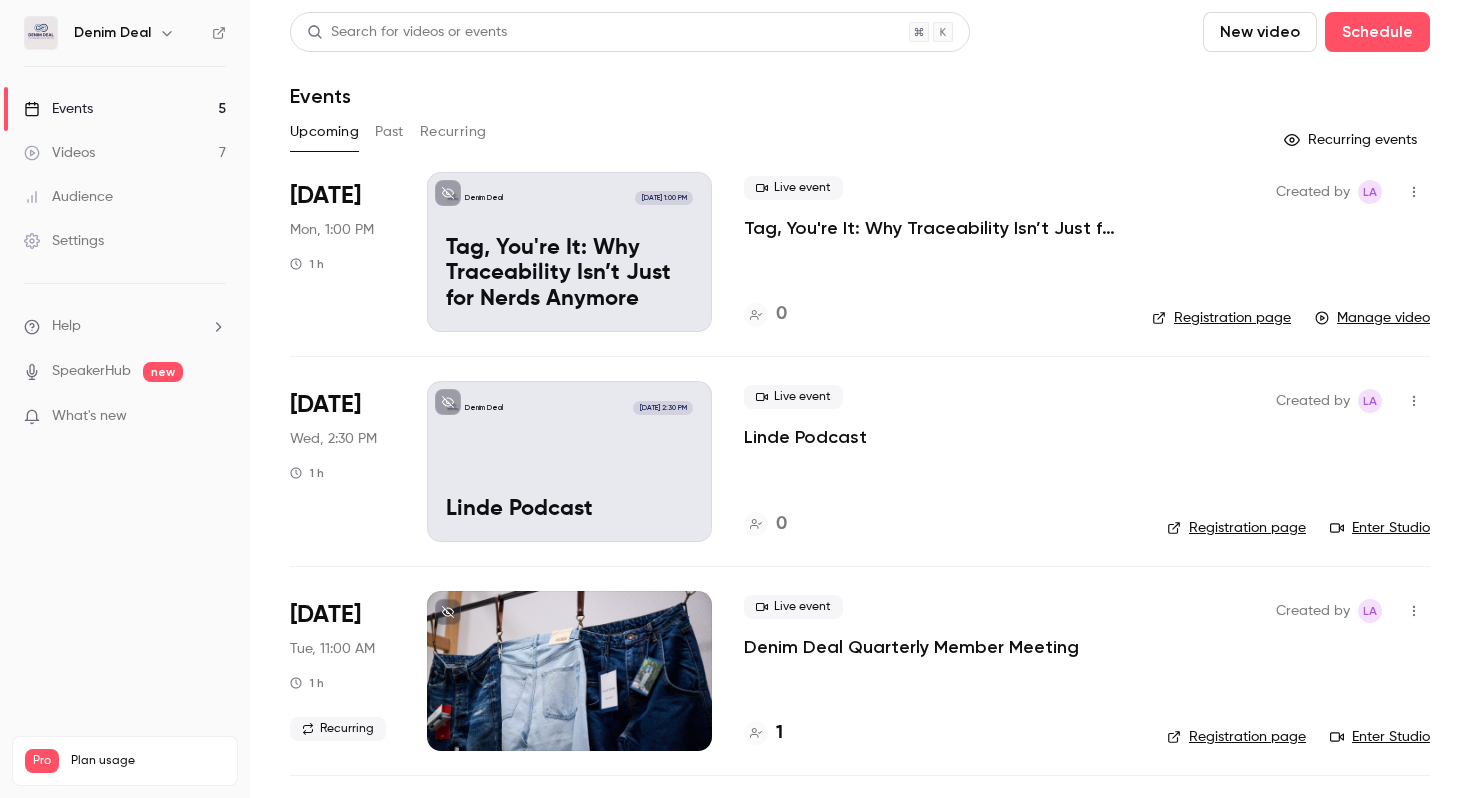 click on "Past" at bounding box center (389, 132) 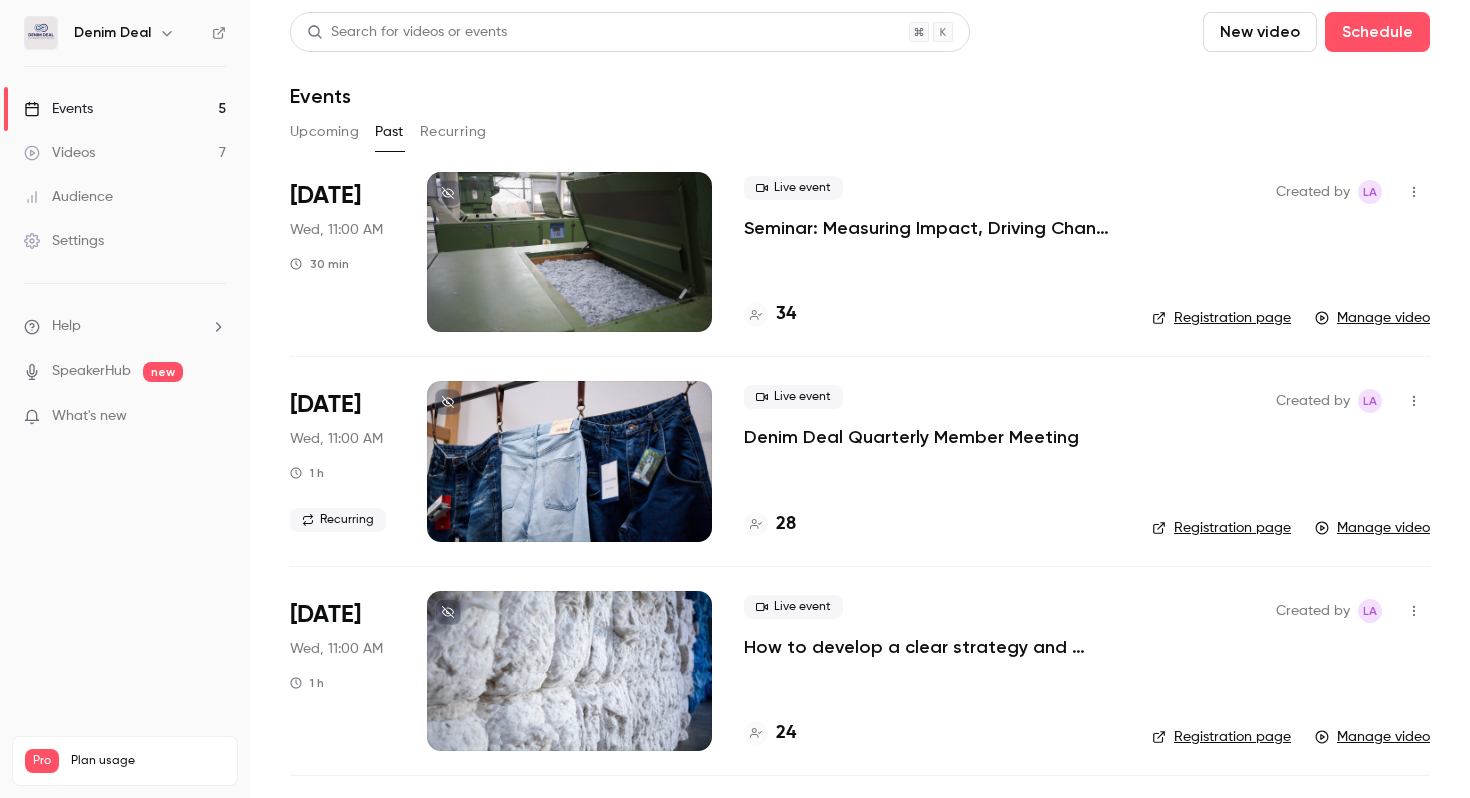 click at bounding box center (569, 252) 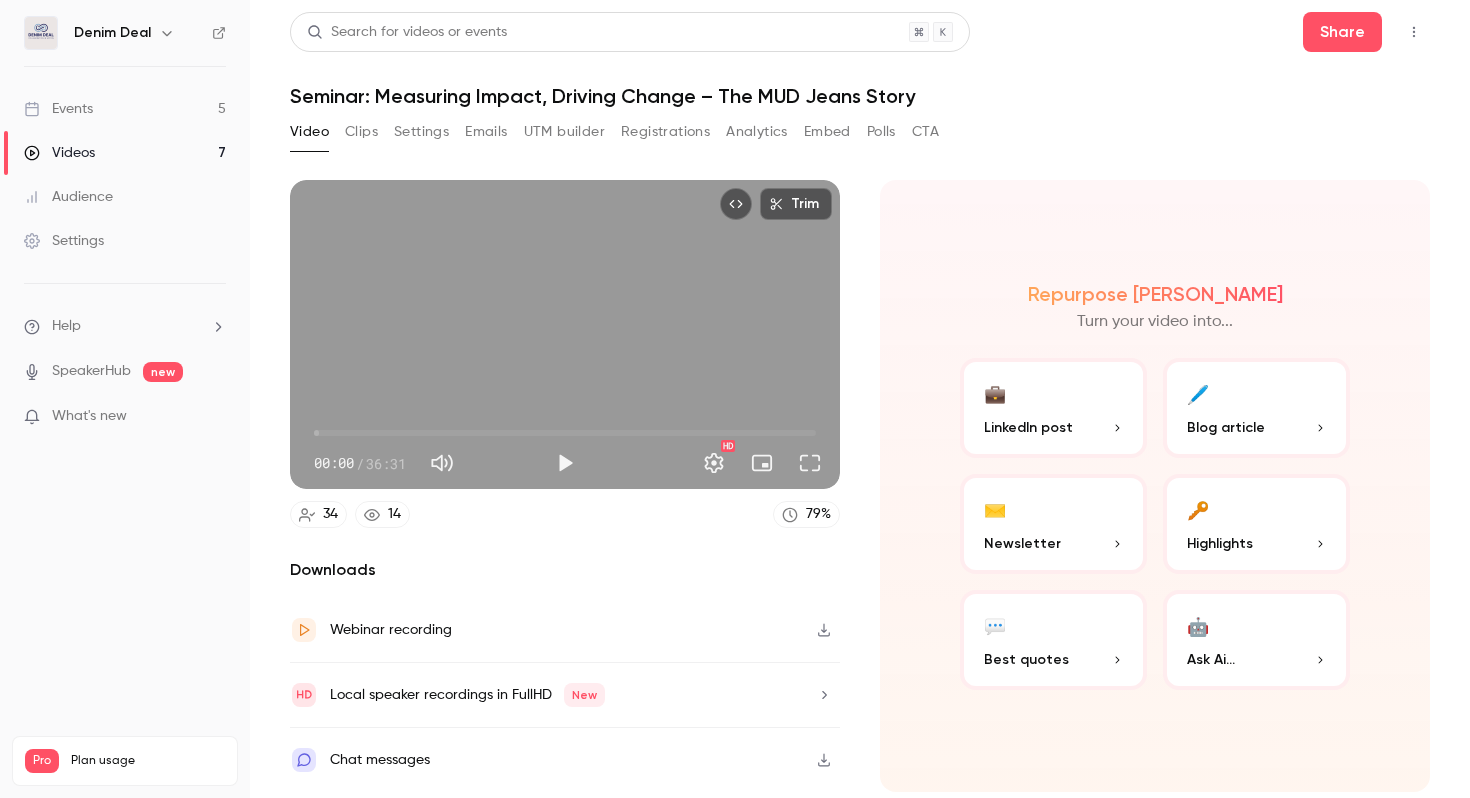 click on "Emails" at bounding box center [486, 132] 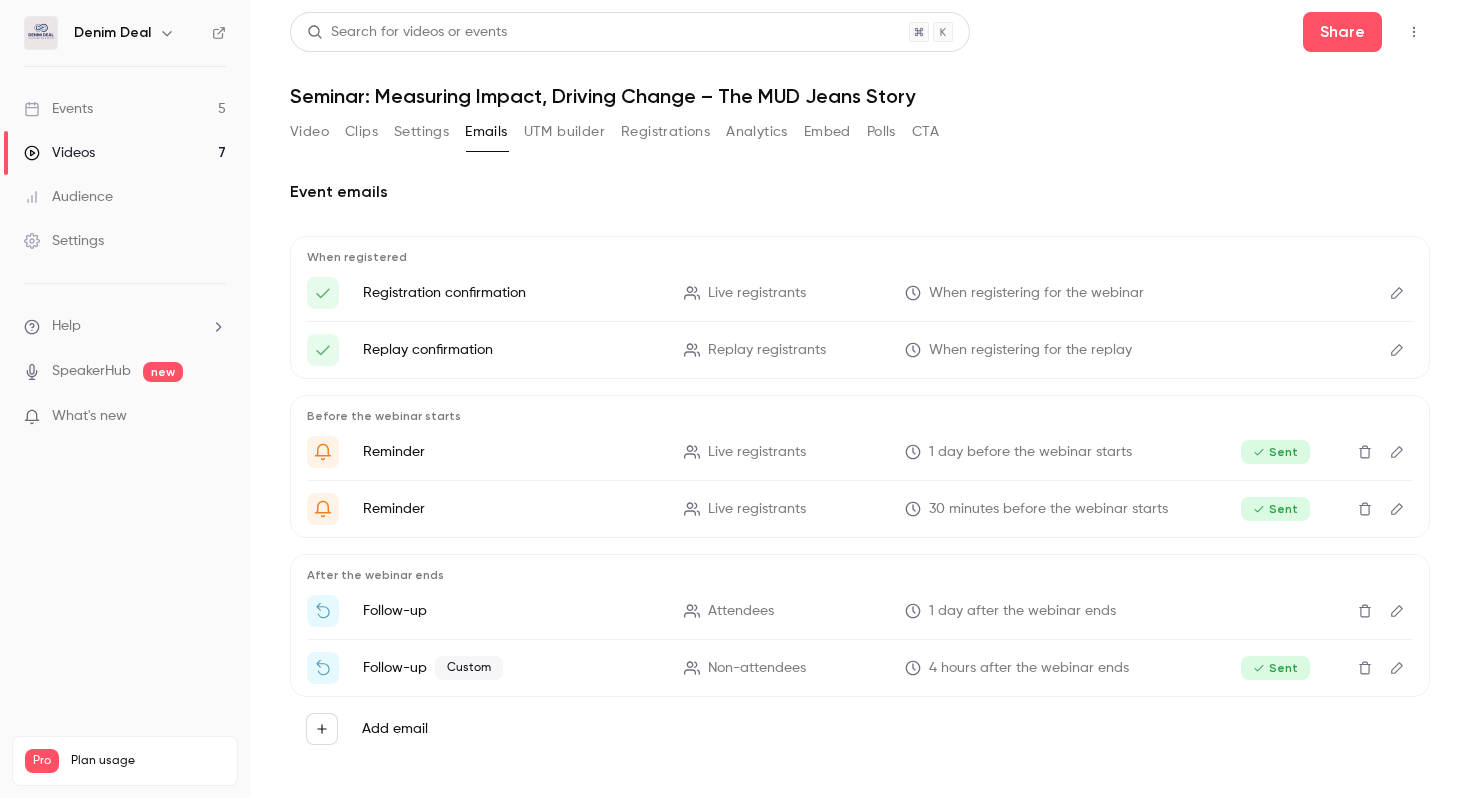 scroll, scrollTop: 3, scrollLeft: 0, axis: vertical 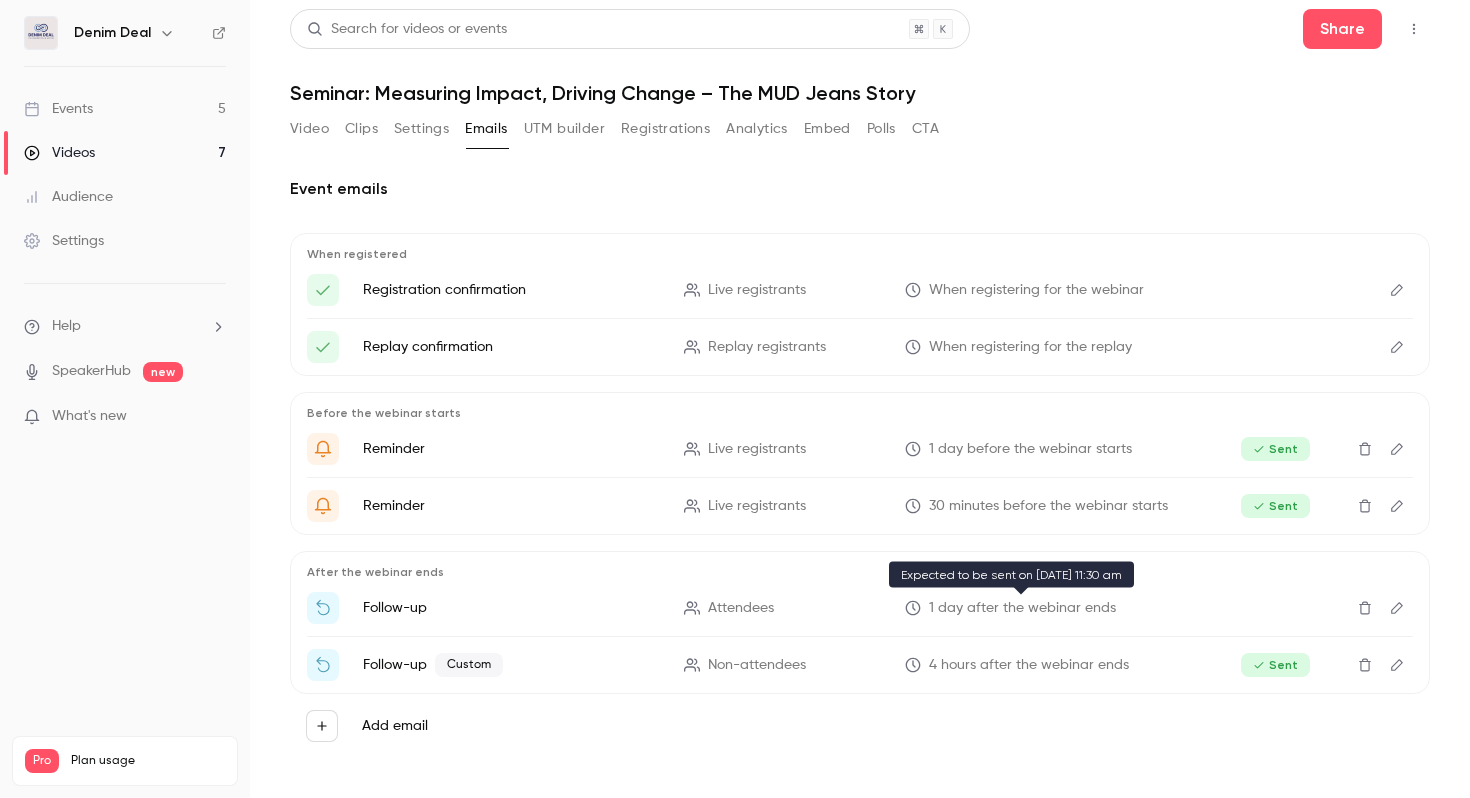 click on "1 day after the webinar ends" at bounding box center (1022, 608) 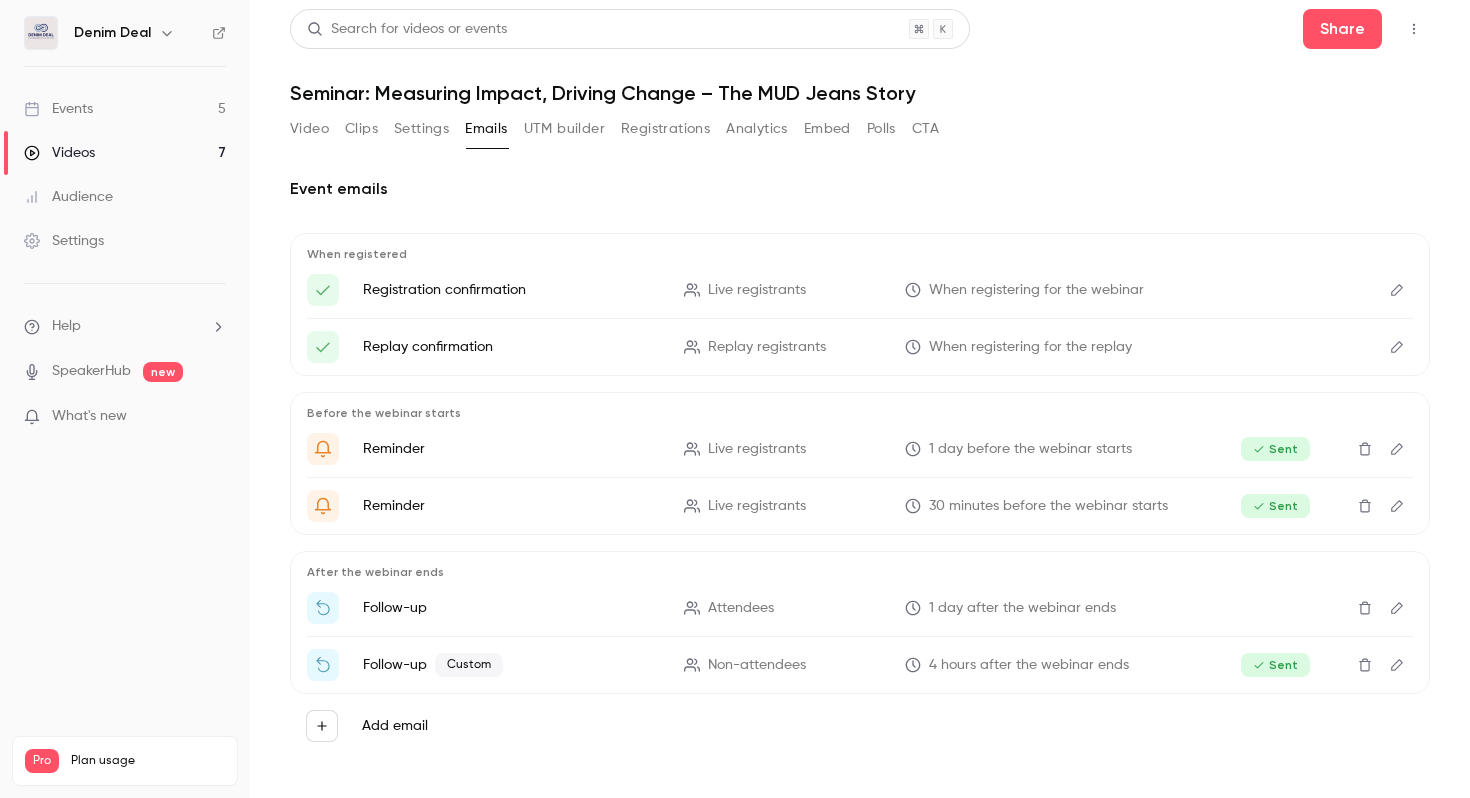 click 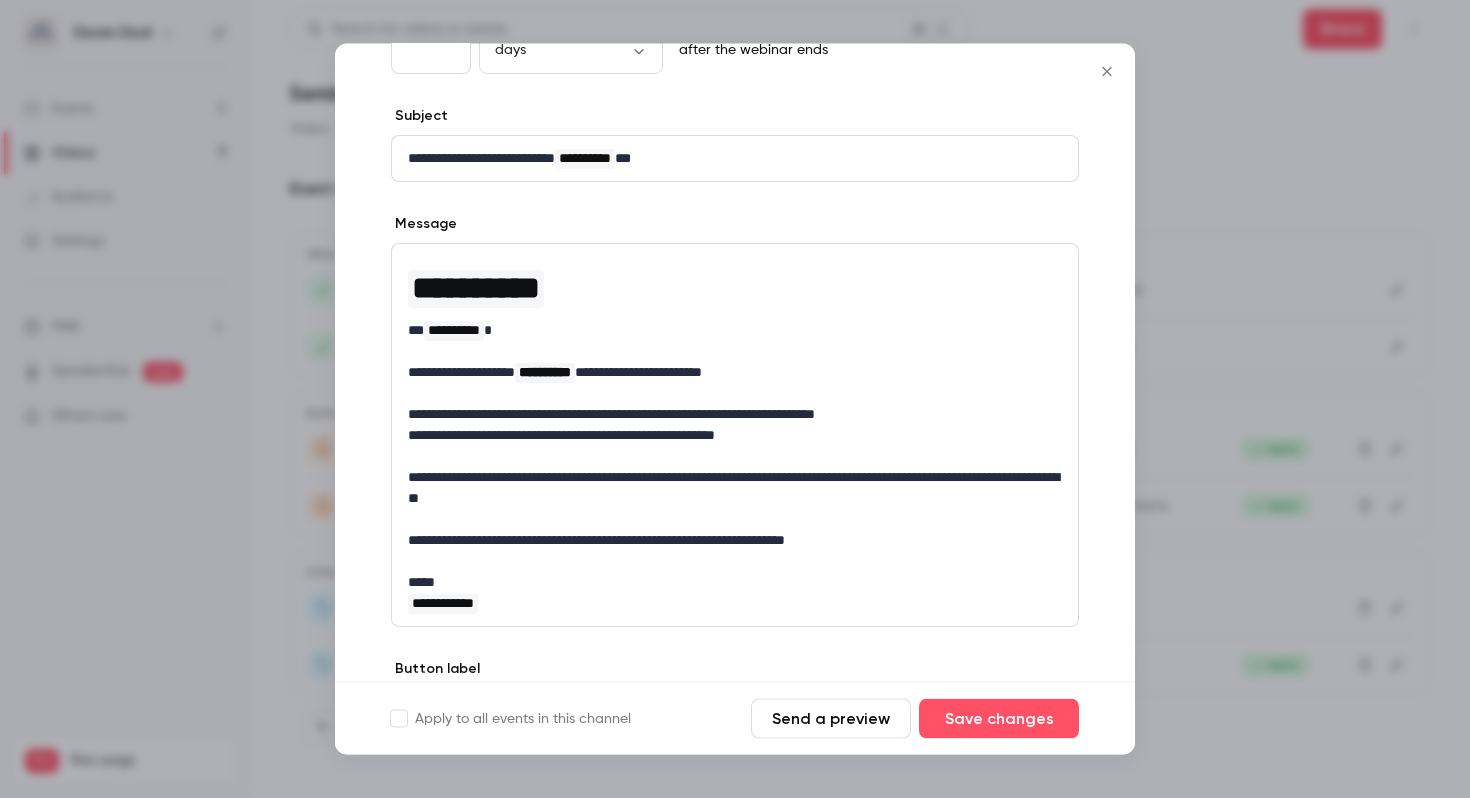 scroll, scrollTop: 157, scrollLeft: 0, axis: vertical 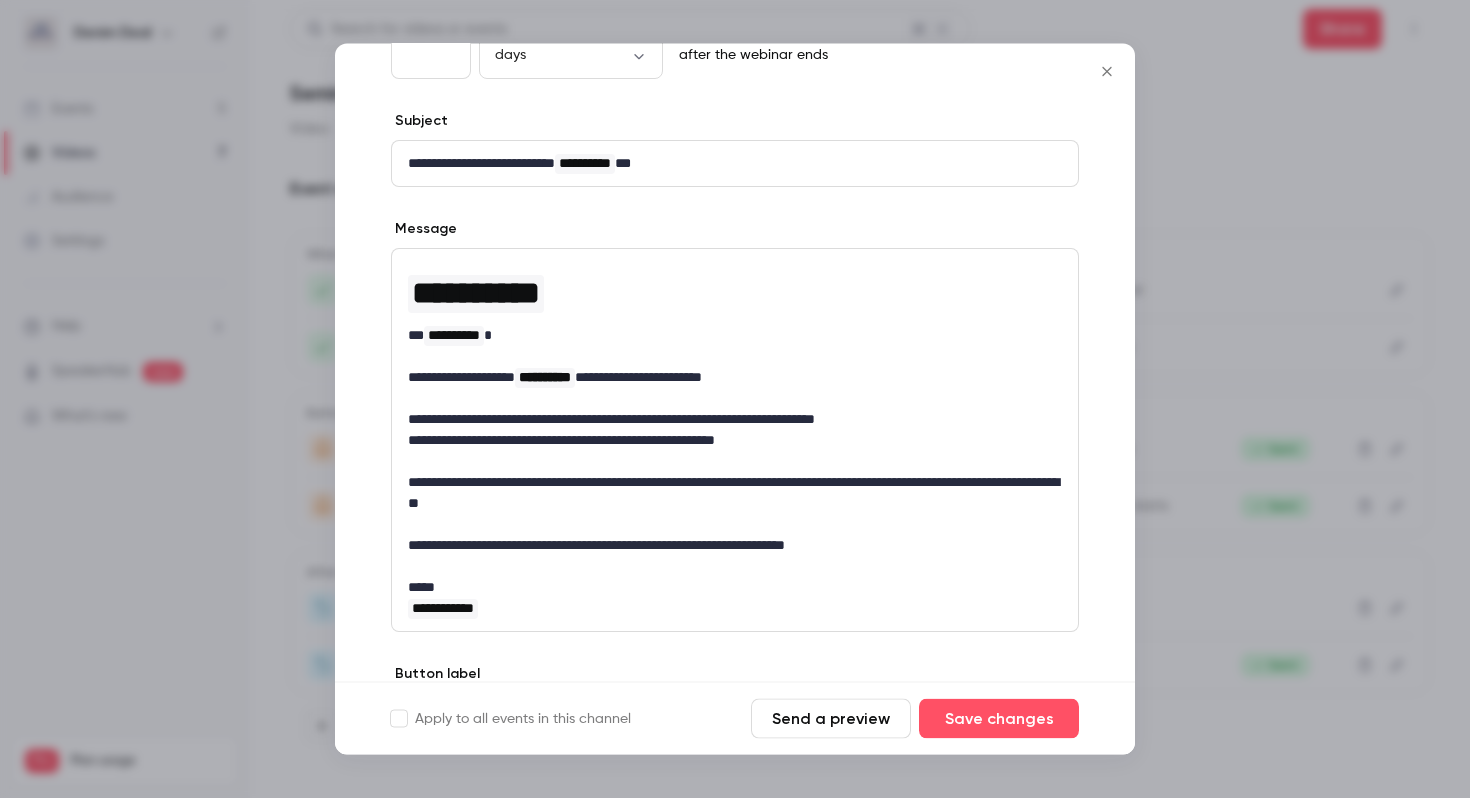 click on "**********" at bounding box center [735, 420] 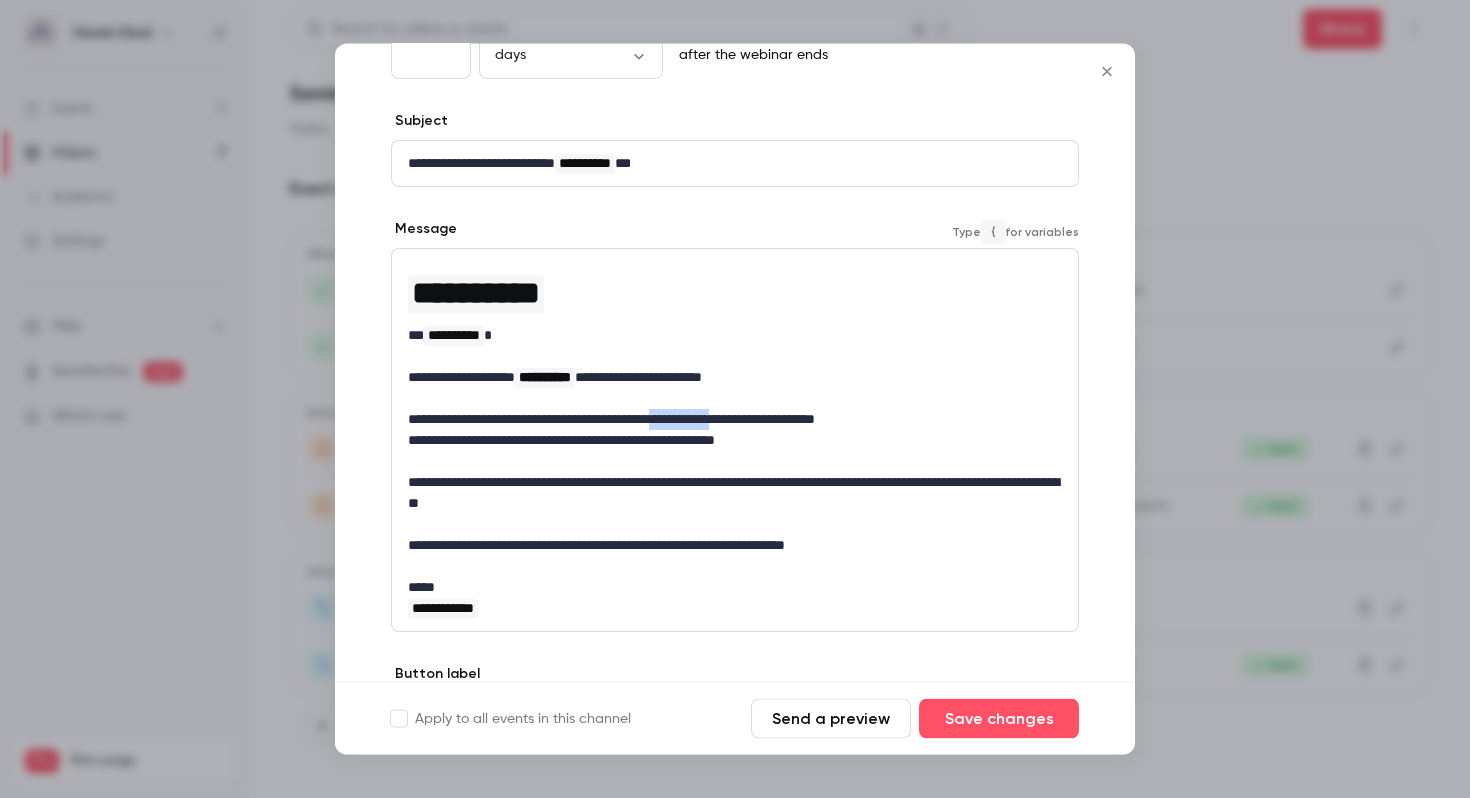 click on "**********" at bounding box center [735, 420] 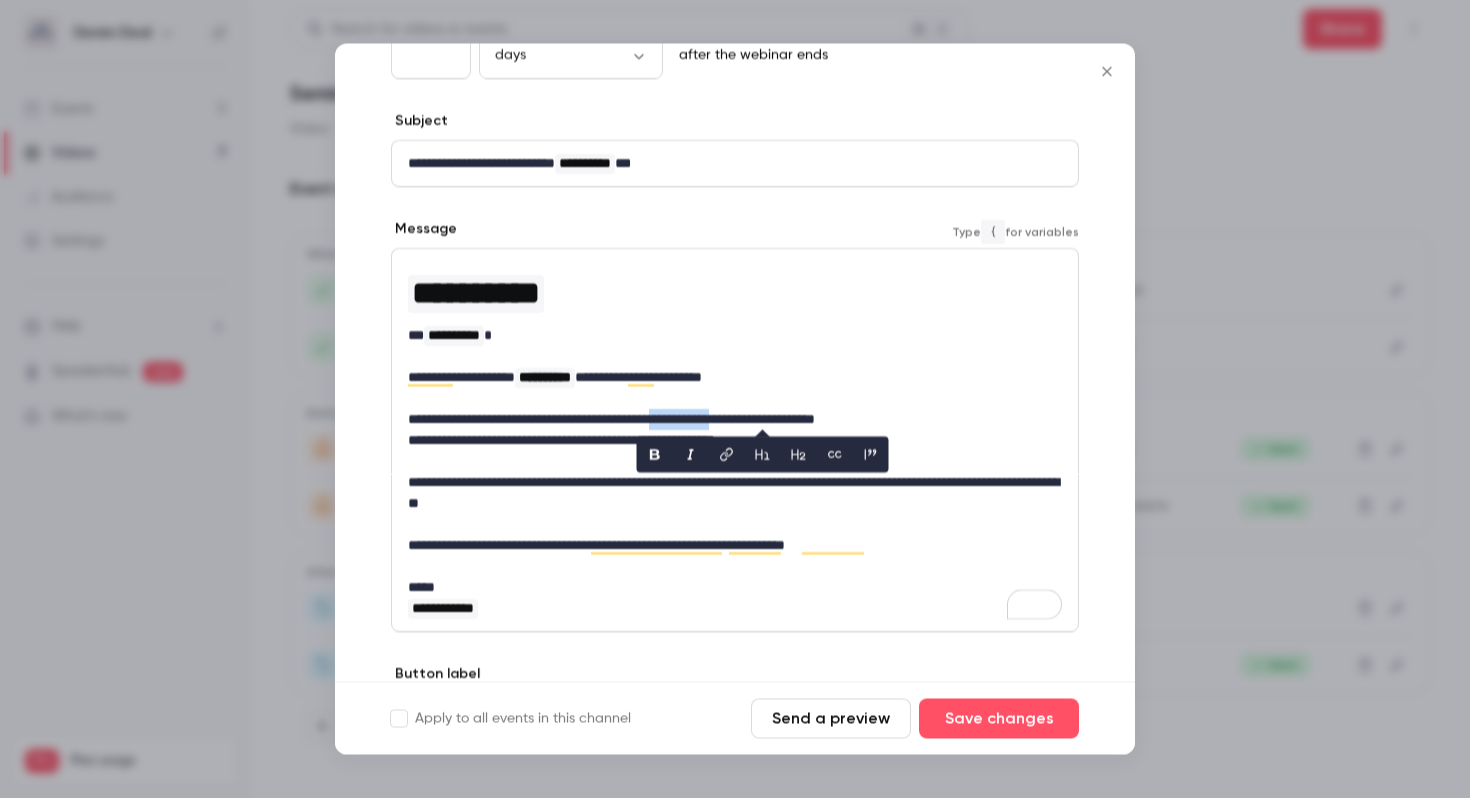 click 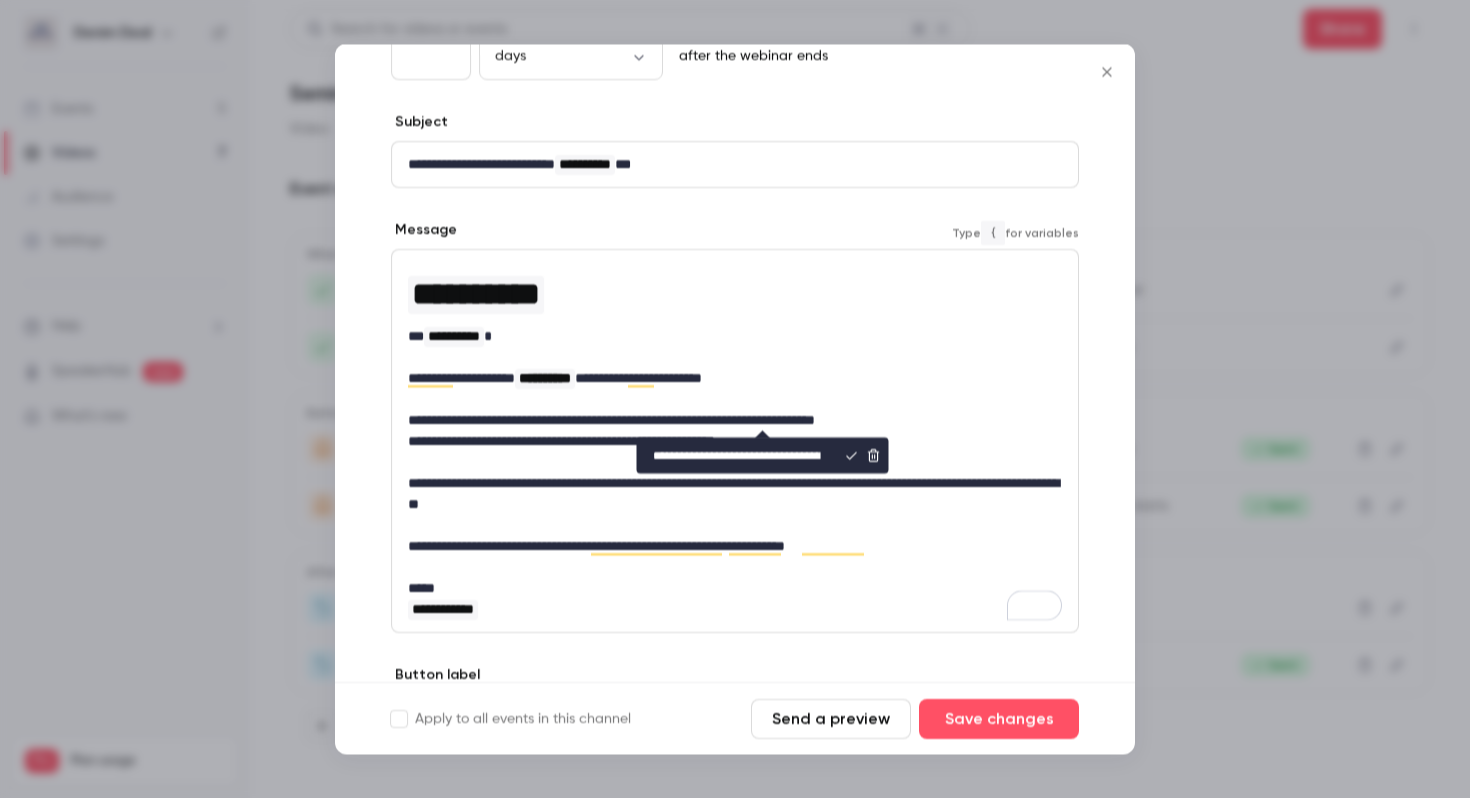scroll, scrollTop: 157, scrollLeft: 0, axis: vertical 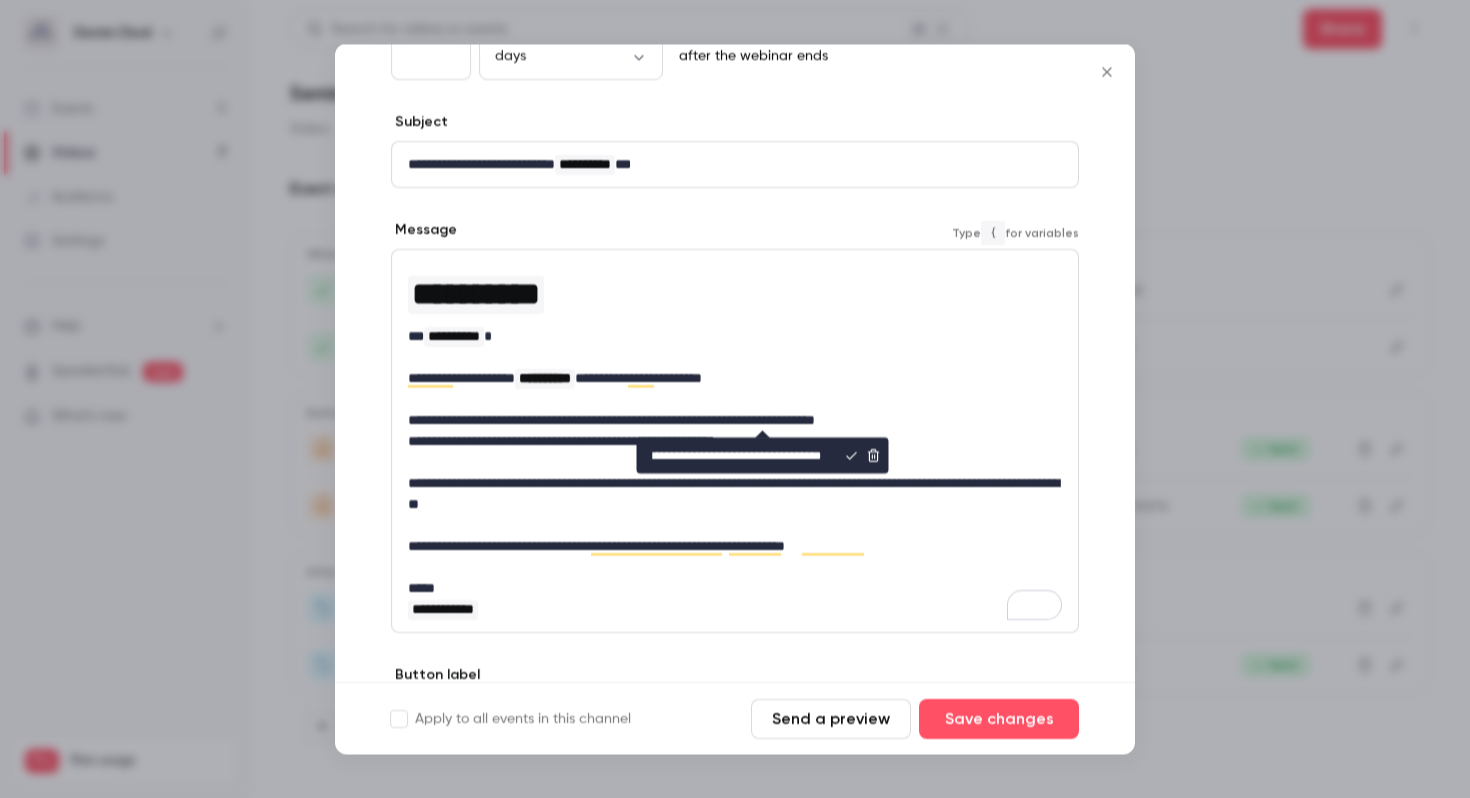 type on "**********" 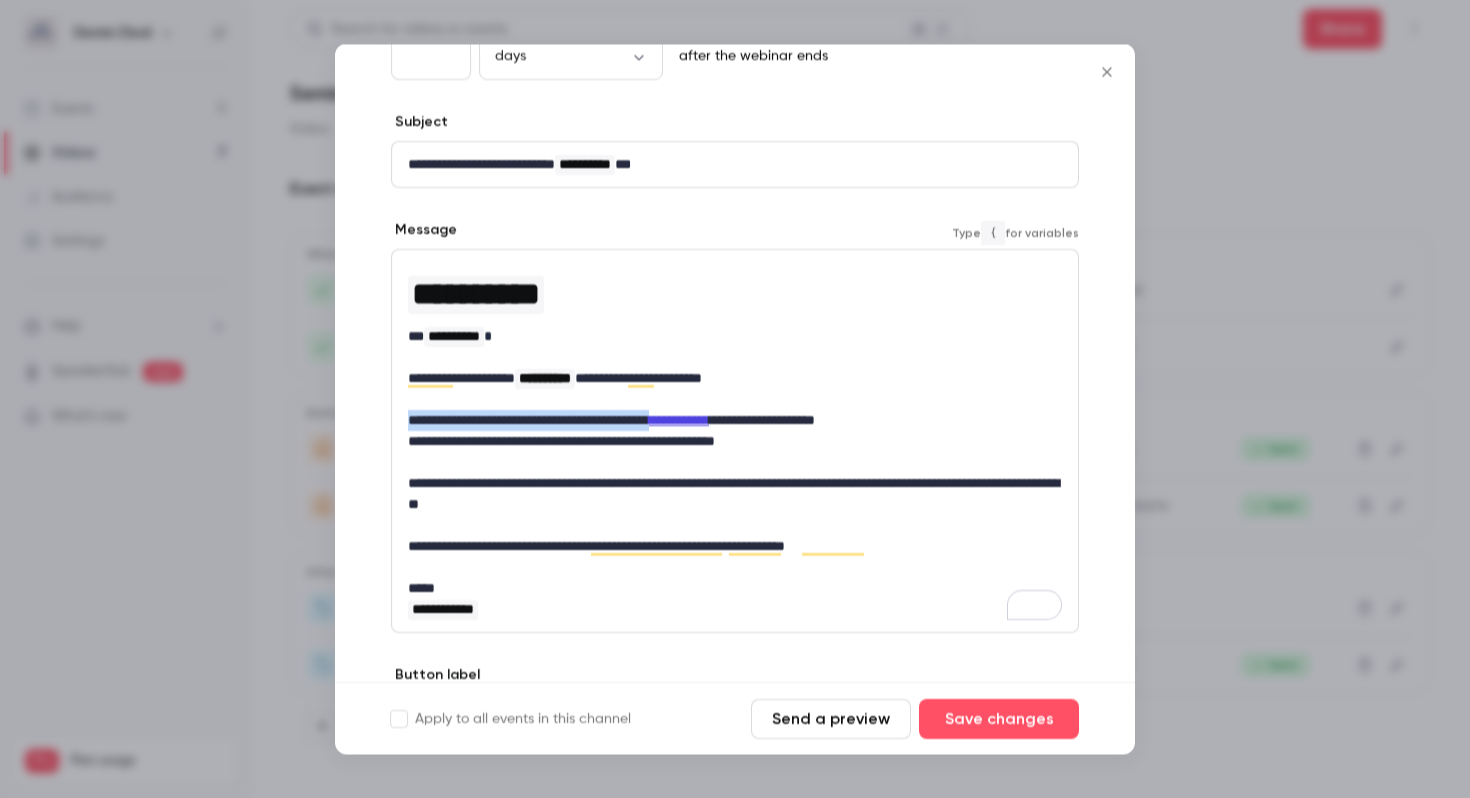 scroll, scrollTop: 246, scrollLeft: 0, axis: vertical 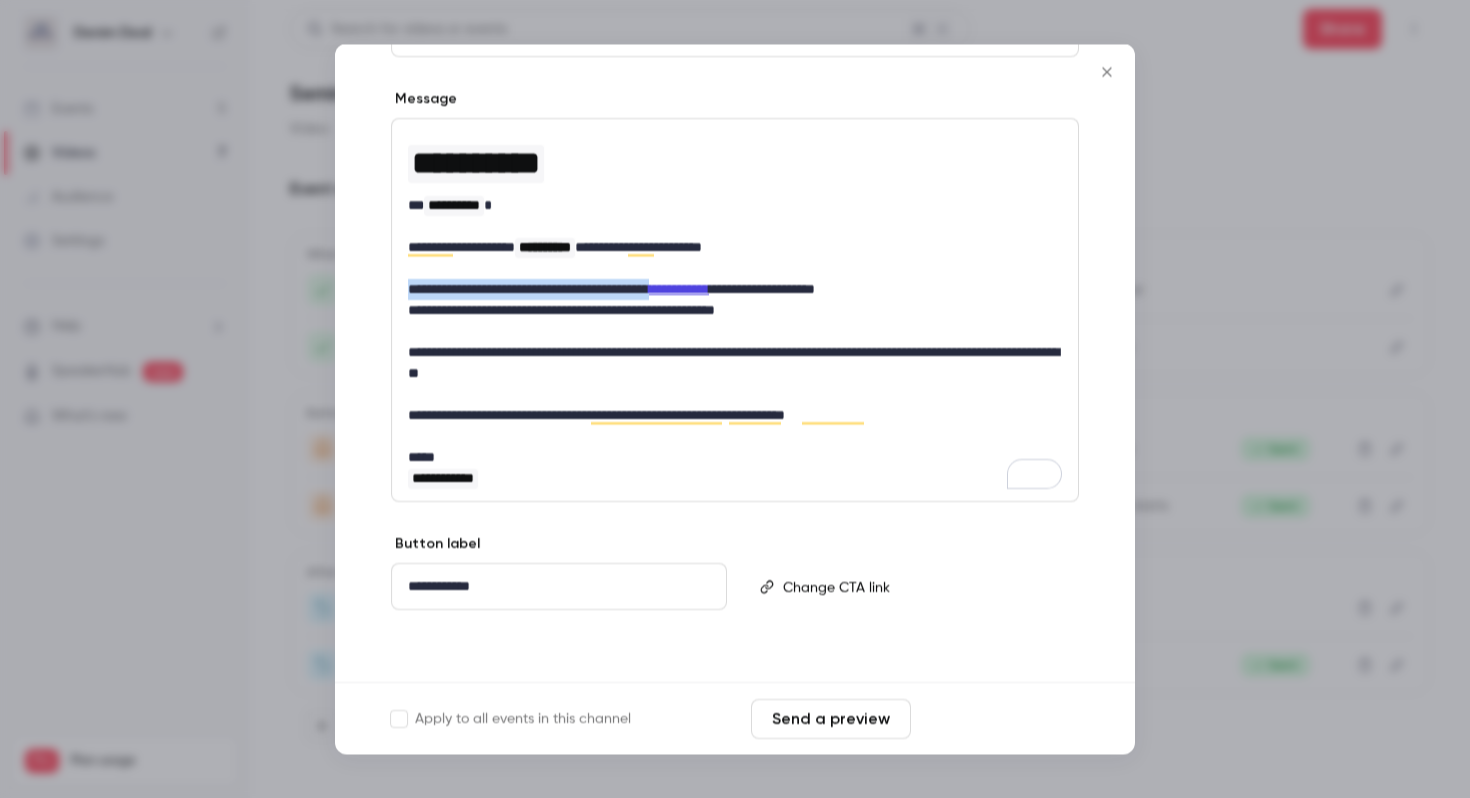 click on "Save changes" at bounding box center [999, 719] 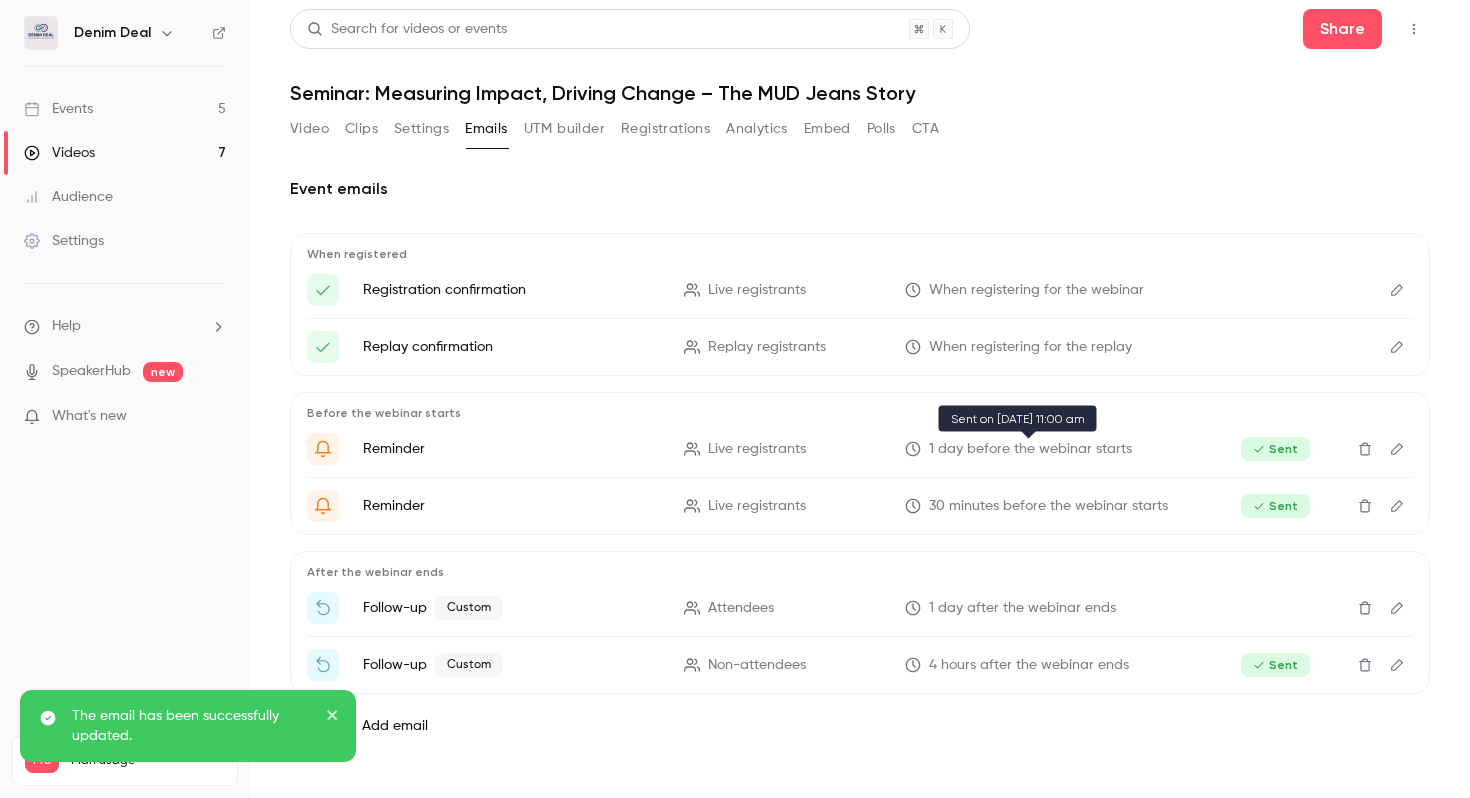 scroll, scrollTop: 0, scrollLeft: 0, axis: both 